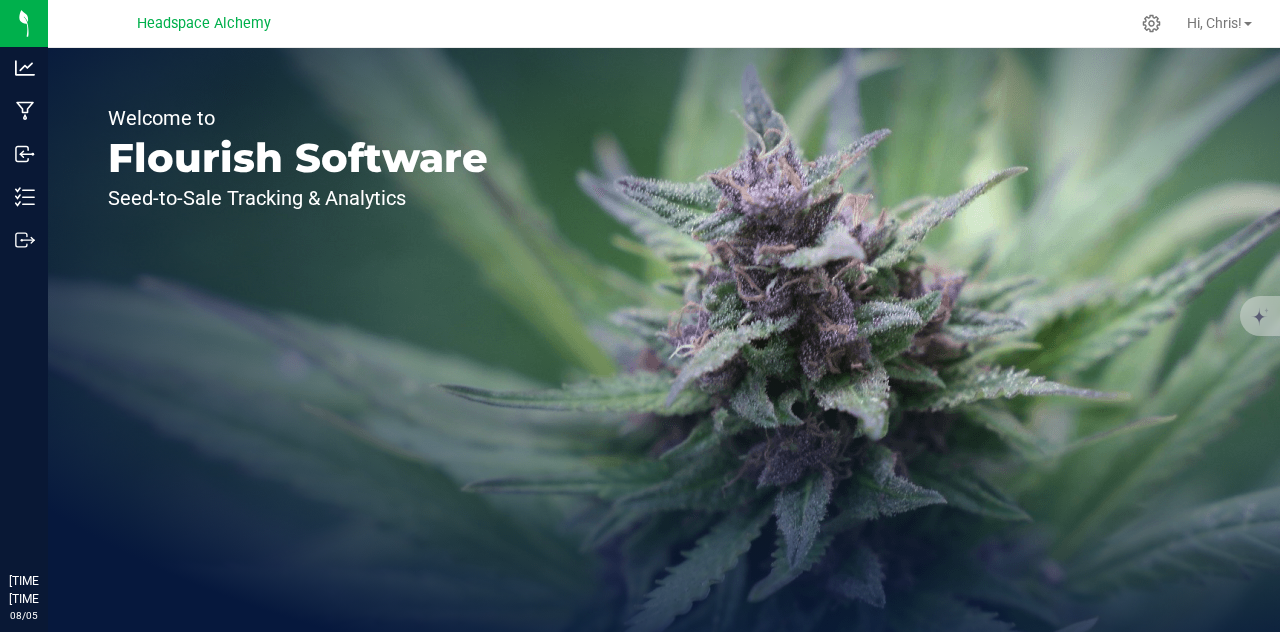scroll, scrollTop: 0, scrollLeft: 0, axis: both 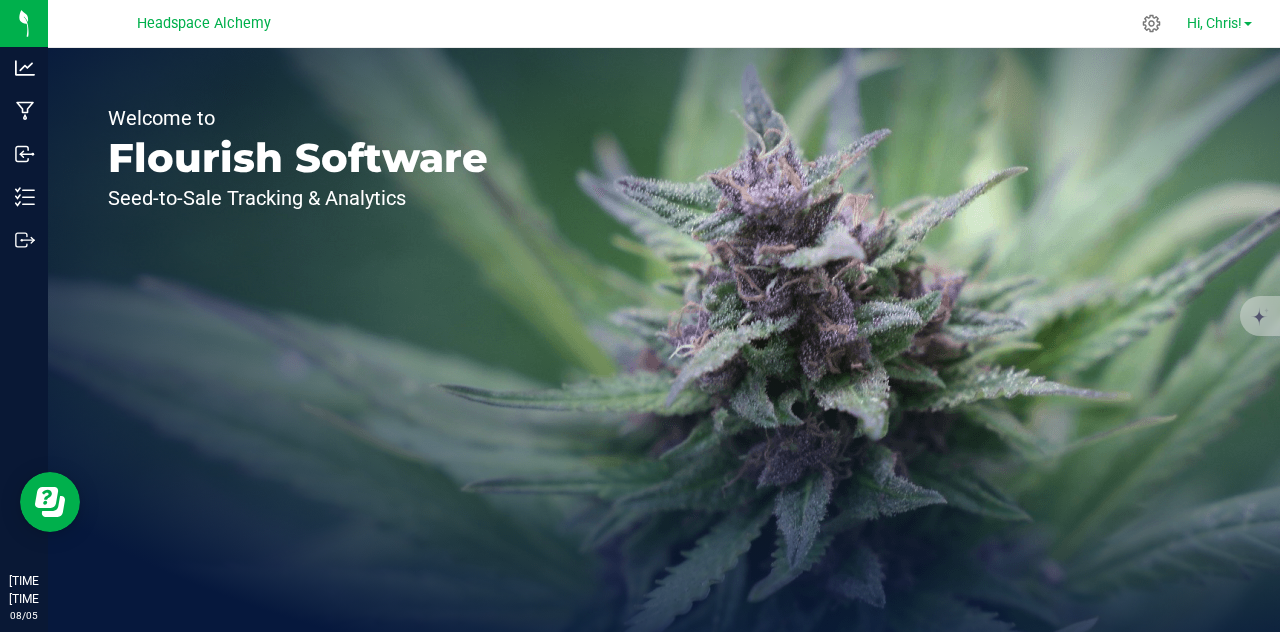 click on "Hi, Chris!" at bounding box center (1214, 23) 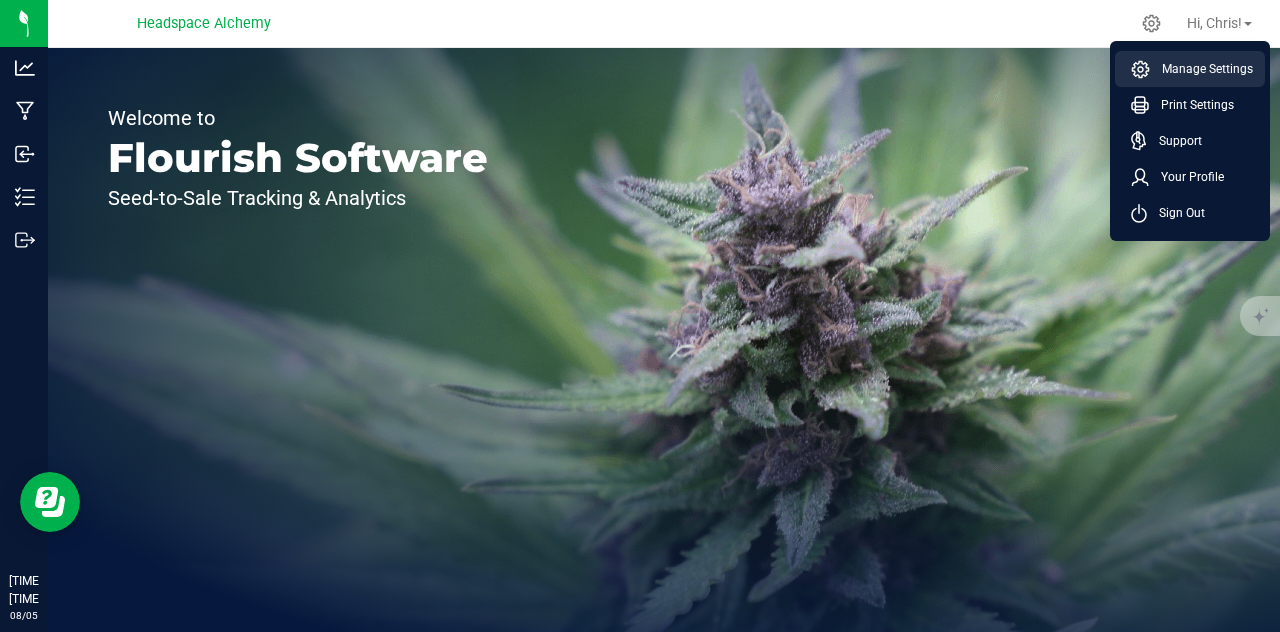 click on "Manage Settings" at bounding box center [1201, 69] 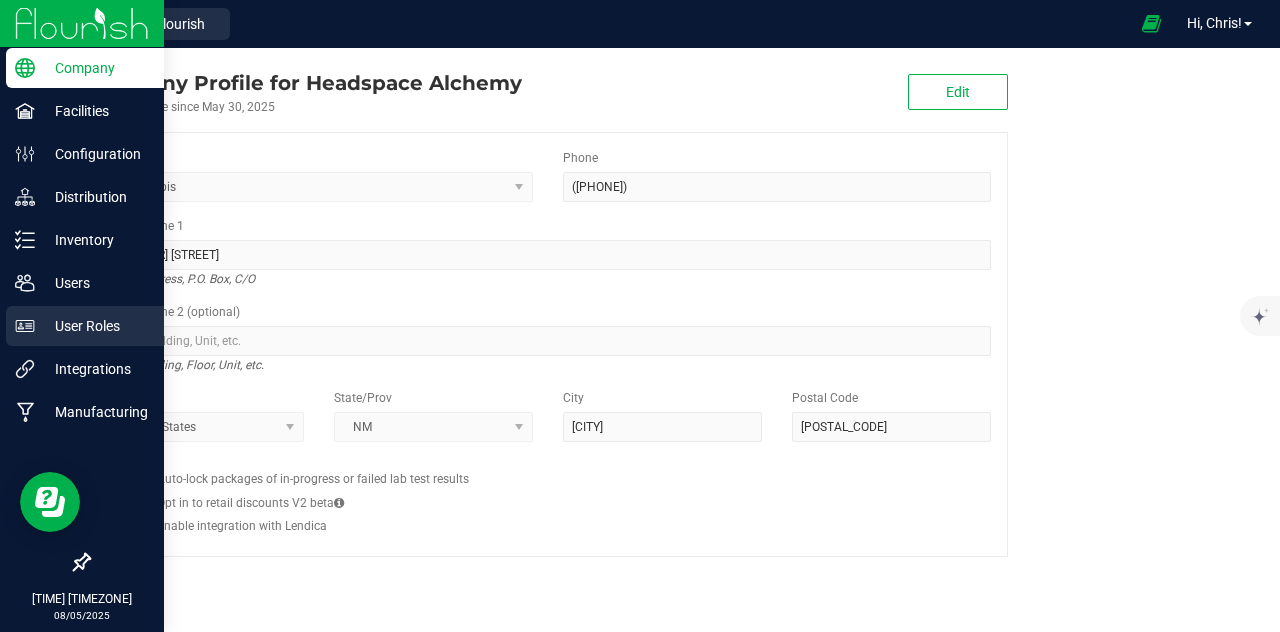 click on "User Roles" at bounding box center (95, 326) 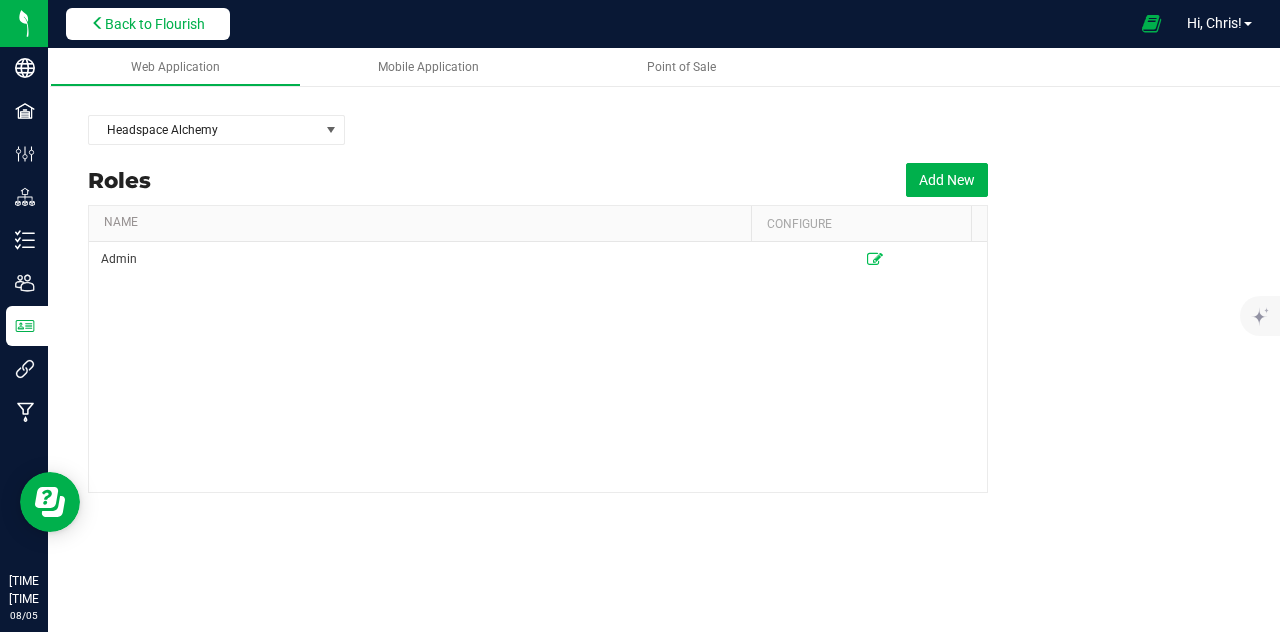 click on "Back to Flourish" at bounding box center [148, 24] 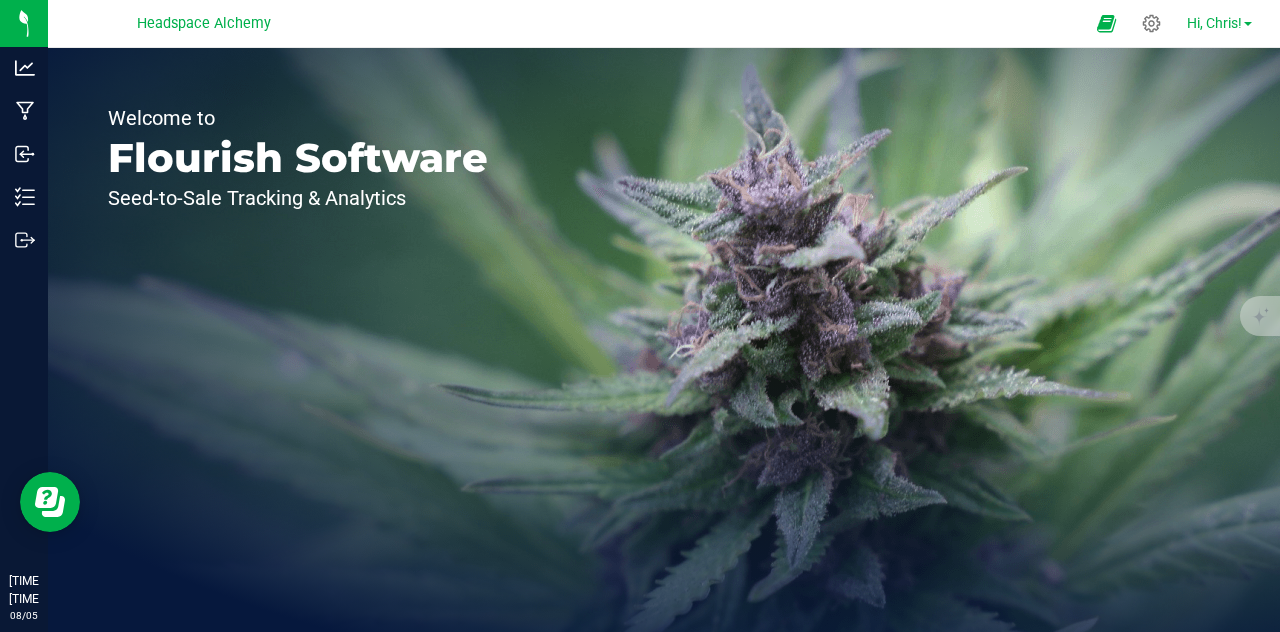 click on "Hi, Chris!" at bounding box center (1214, 23) 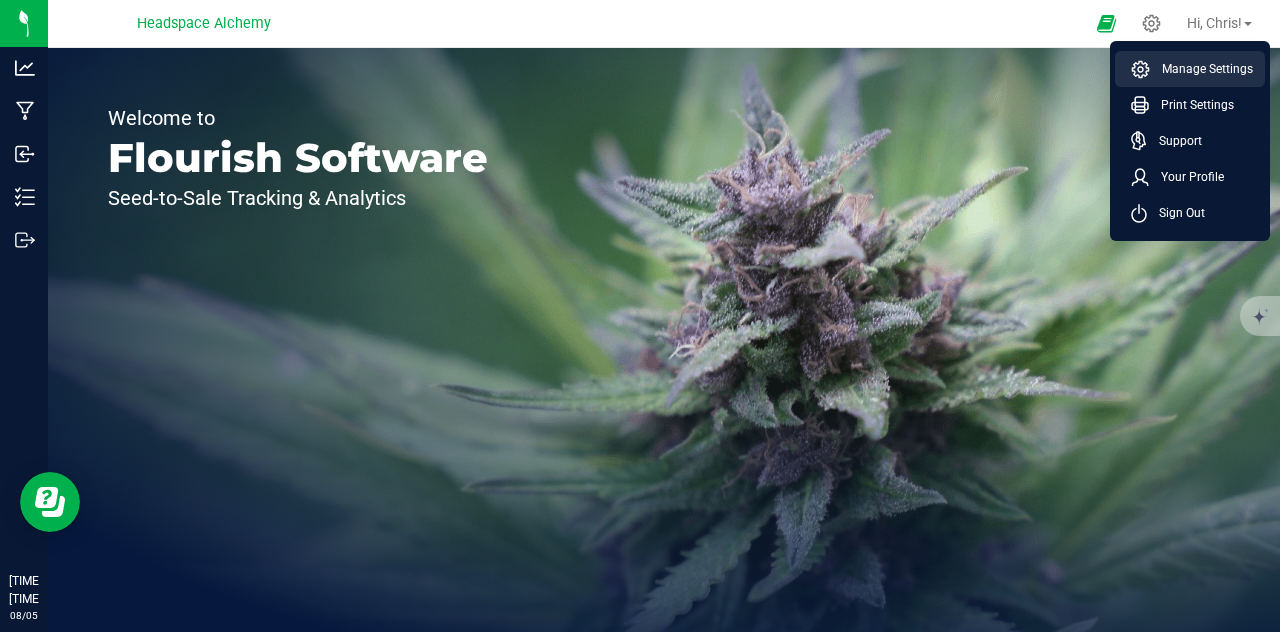 click on "Manage Settings" at bounding box center [1201, 69] 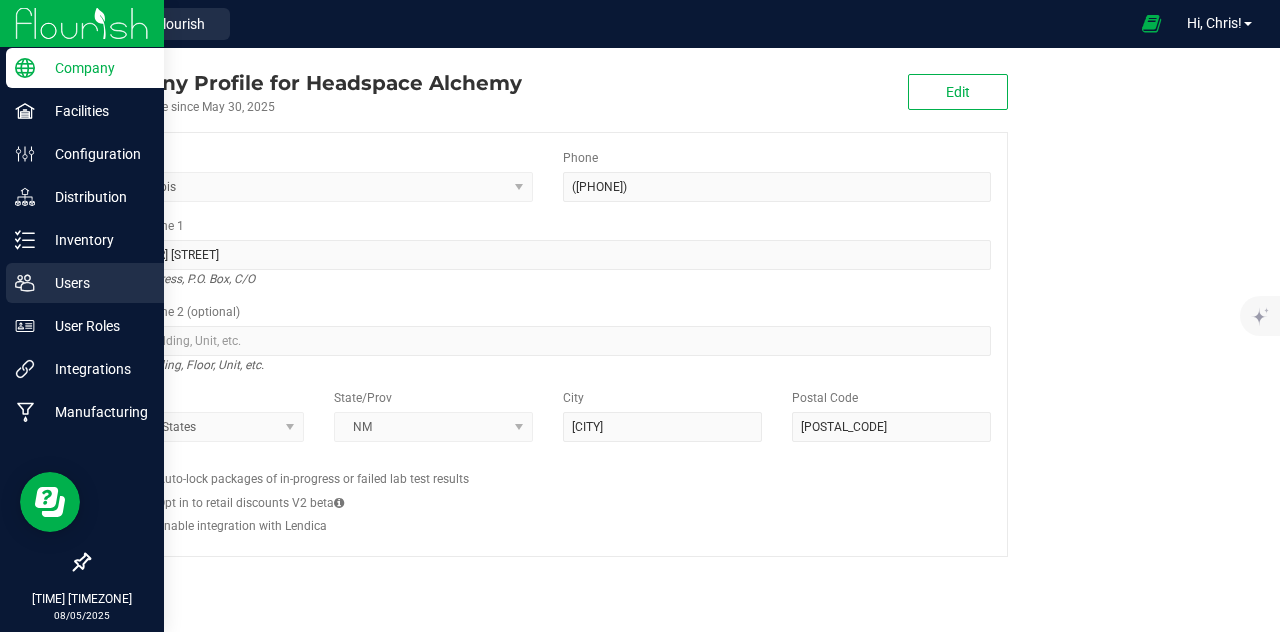 click on "Users" at bounding box center (95, 283) 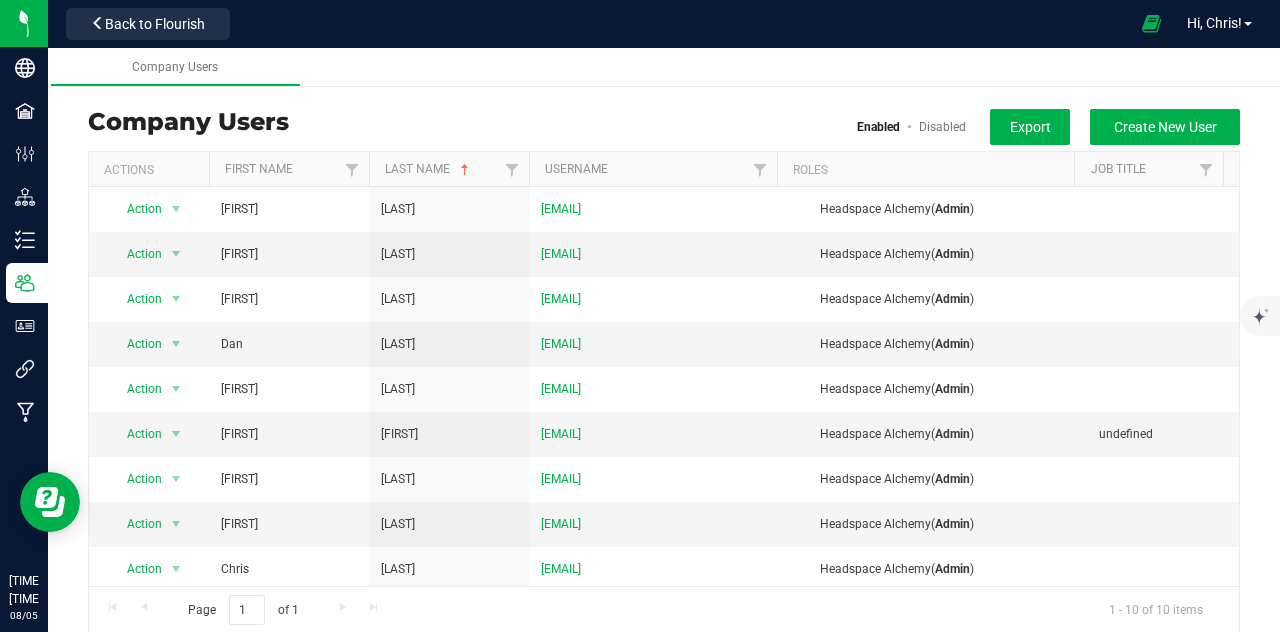 click on "Company Users
Enabled
Disabled
Export
Create New User" at bounding box center (664, 122) 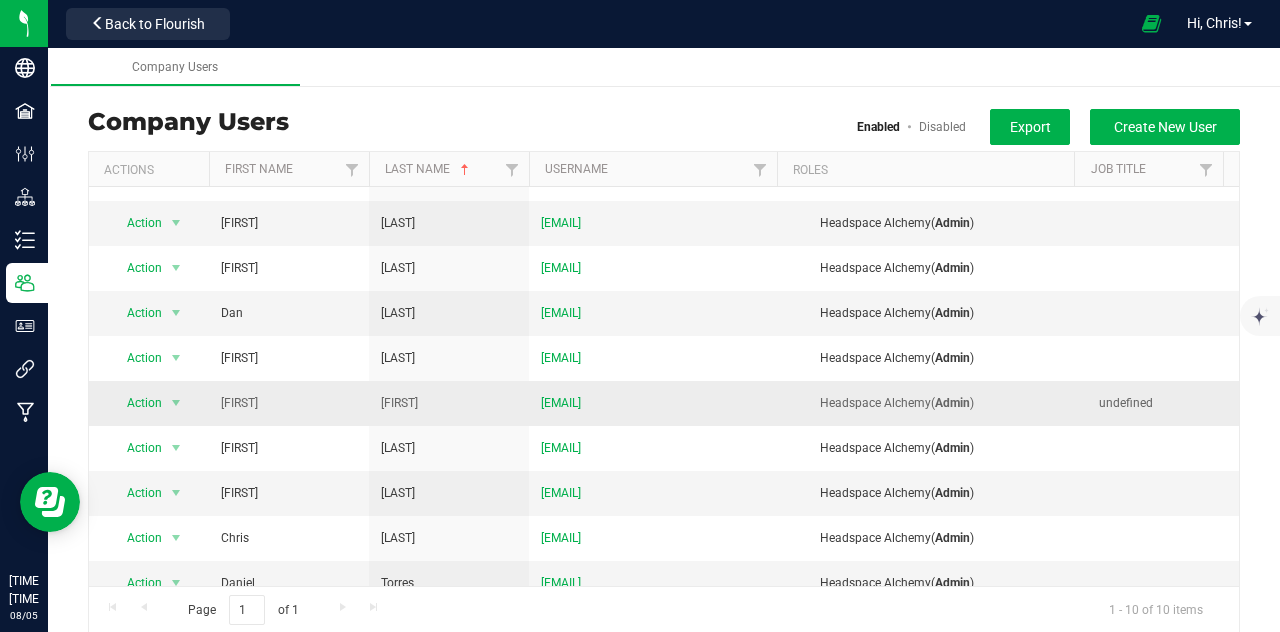 scroll, scrollTop: 48, scrollLeft: 0, axis: vertical 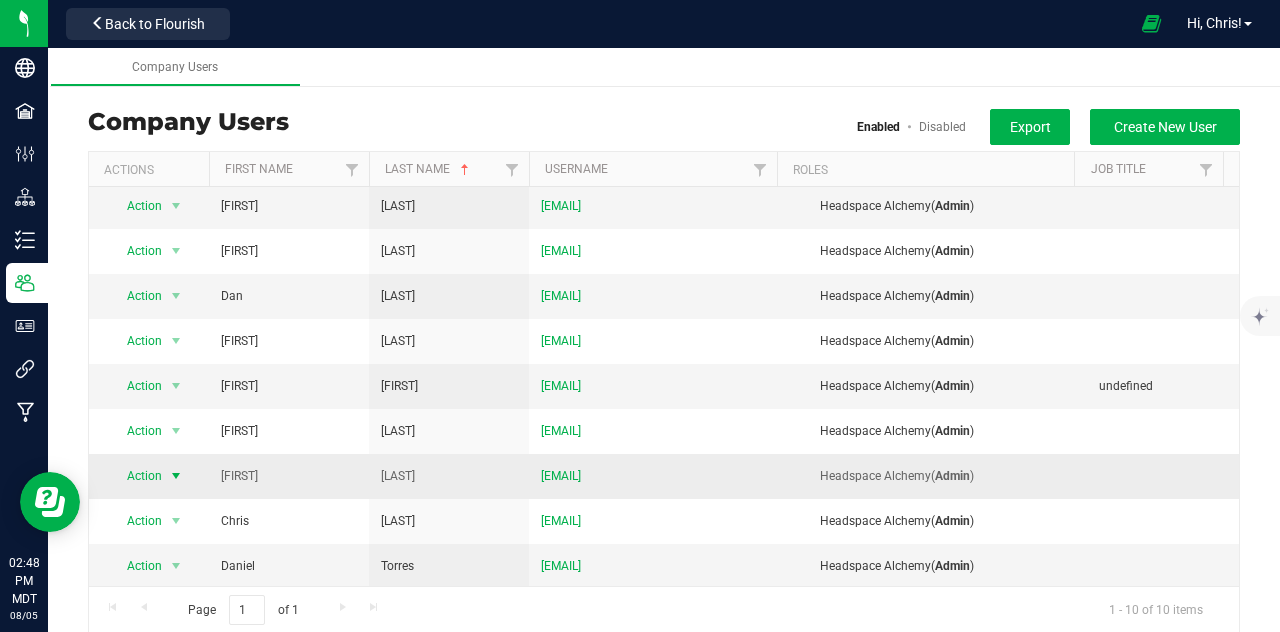 click at bounding box center [176, 476] 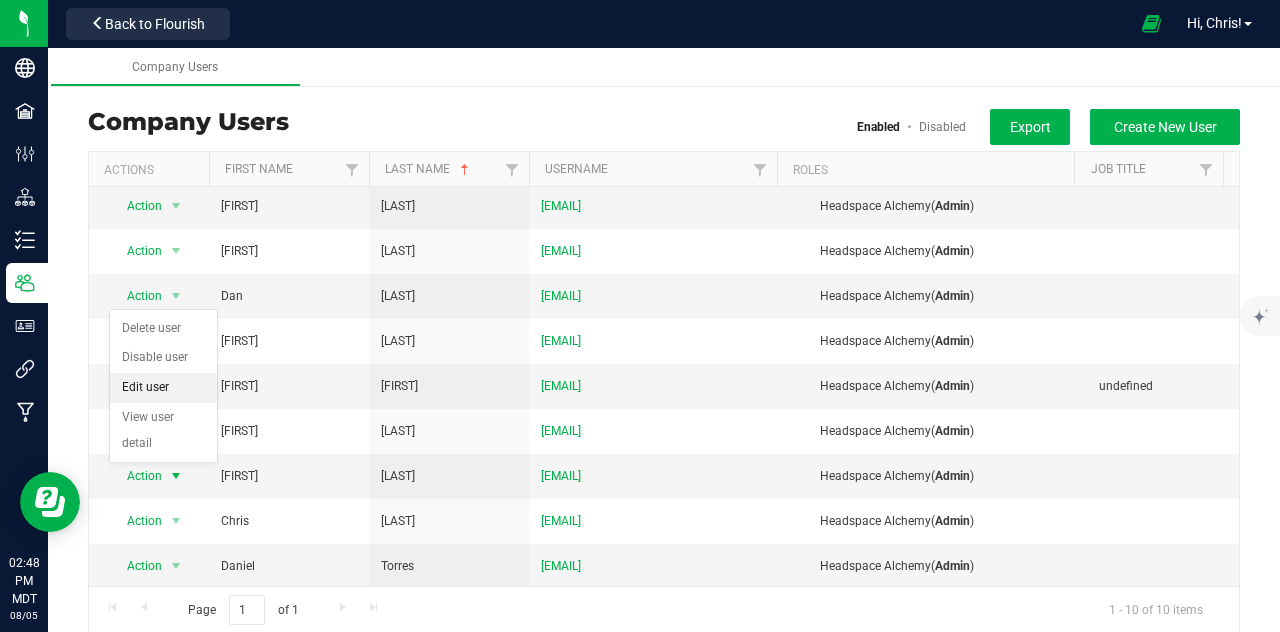 click on "Edit user" at bounding box center (163, 388) 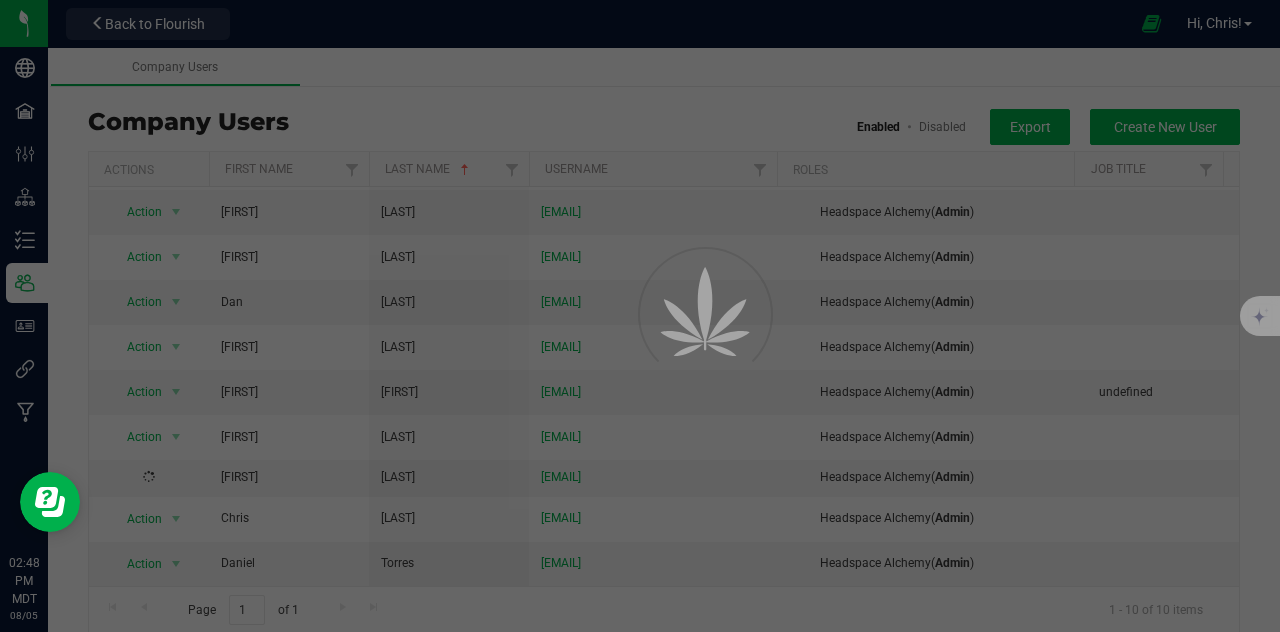 scroll, scrollTop: 39, scrollLeft: 0, axis: vertical 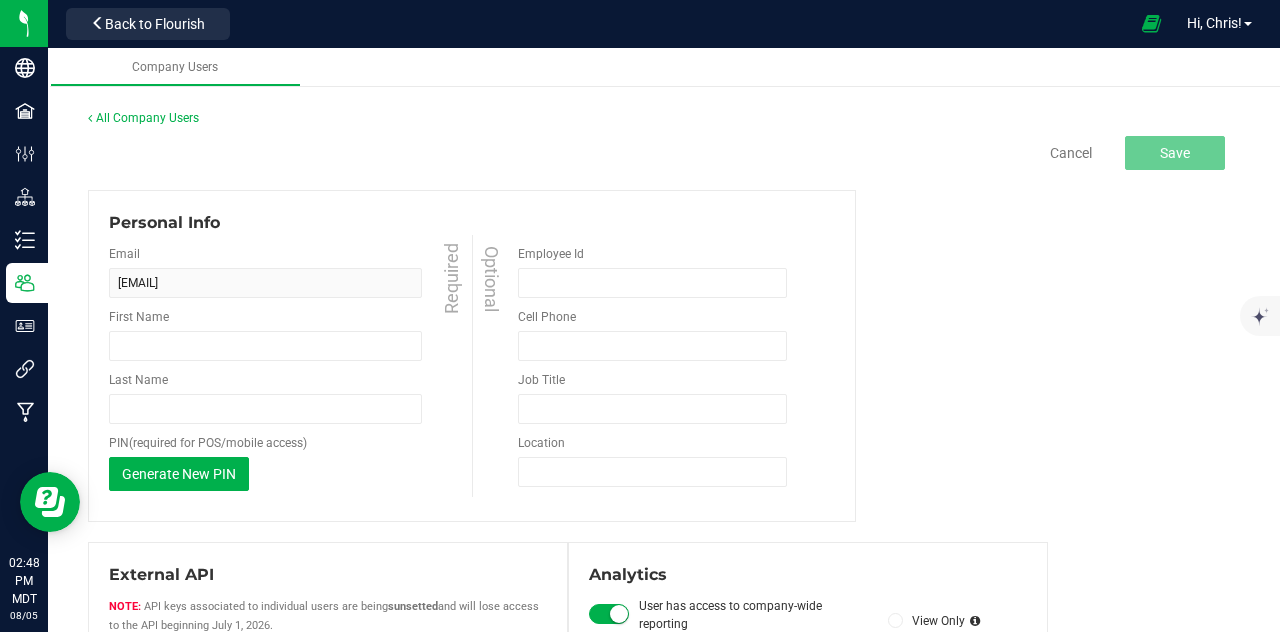 type on "[FIRST]" 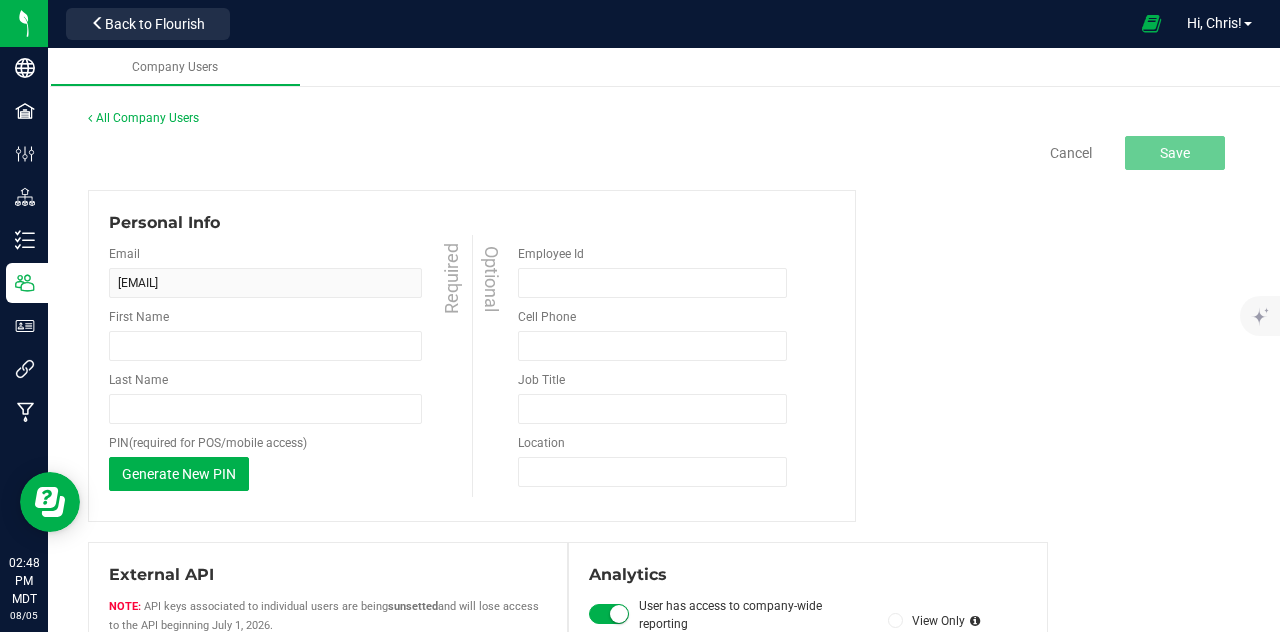 type on "[LAST]" 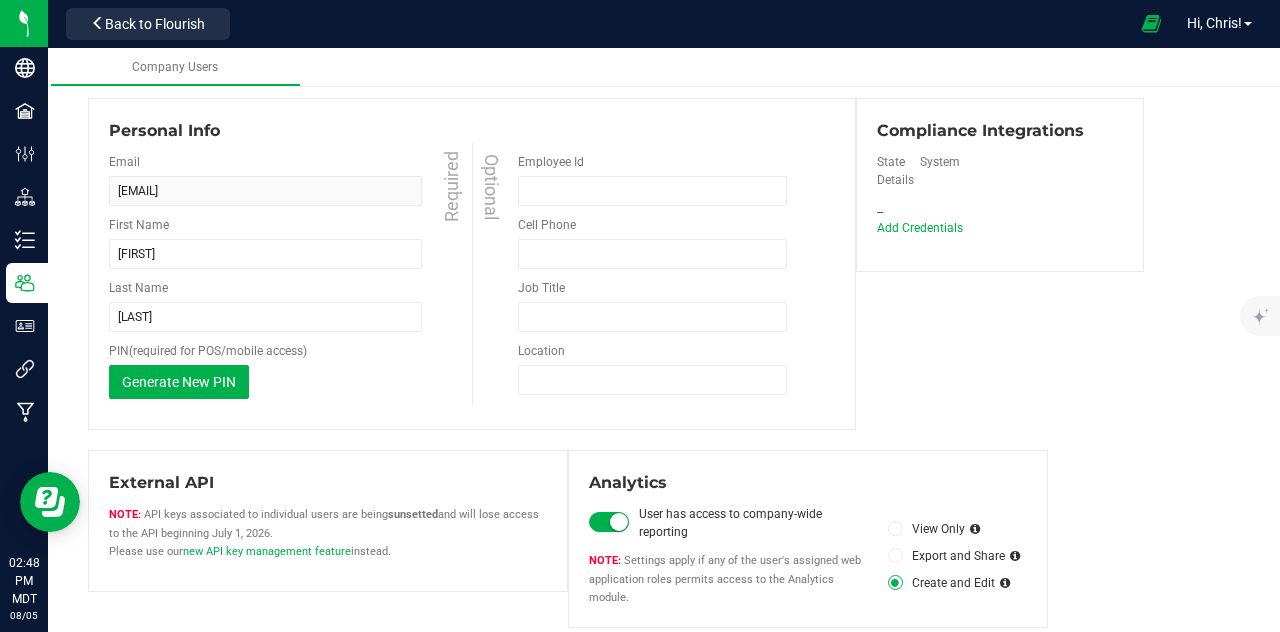 scroll, scrollTop: 100, scrollLeft: 0, axis: vertical 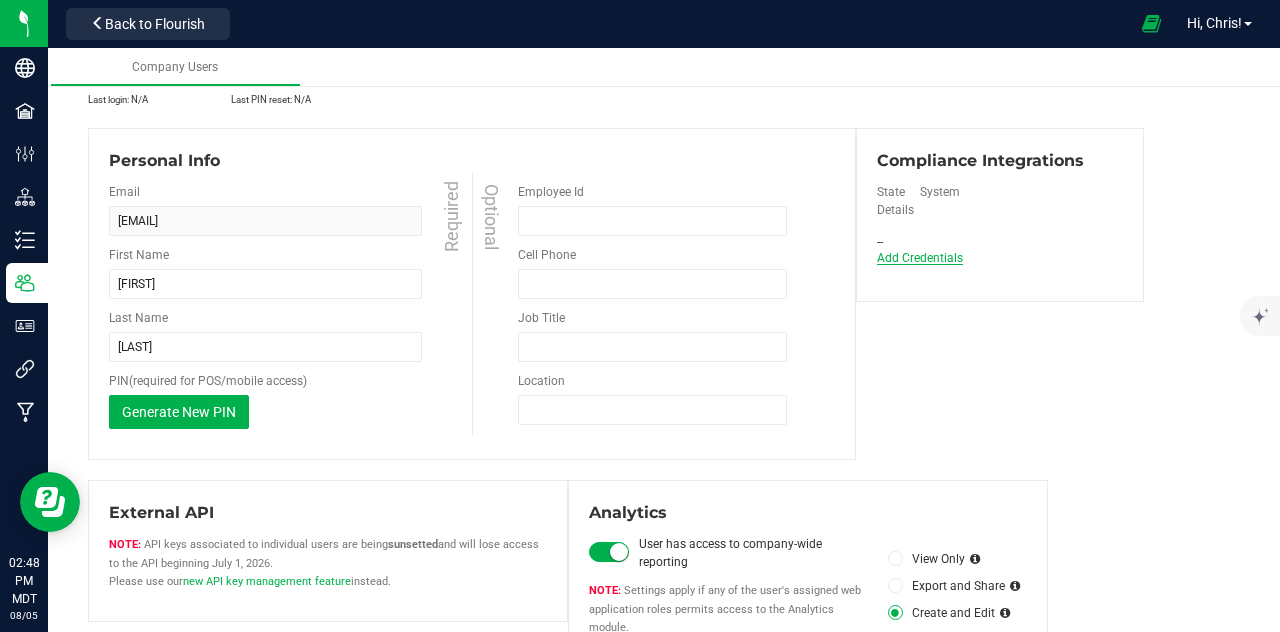 click on "Add Credentials" at bounding box center (920, 258) 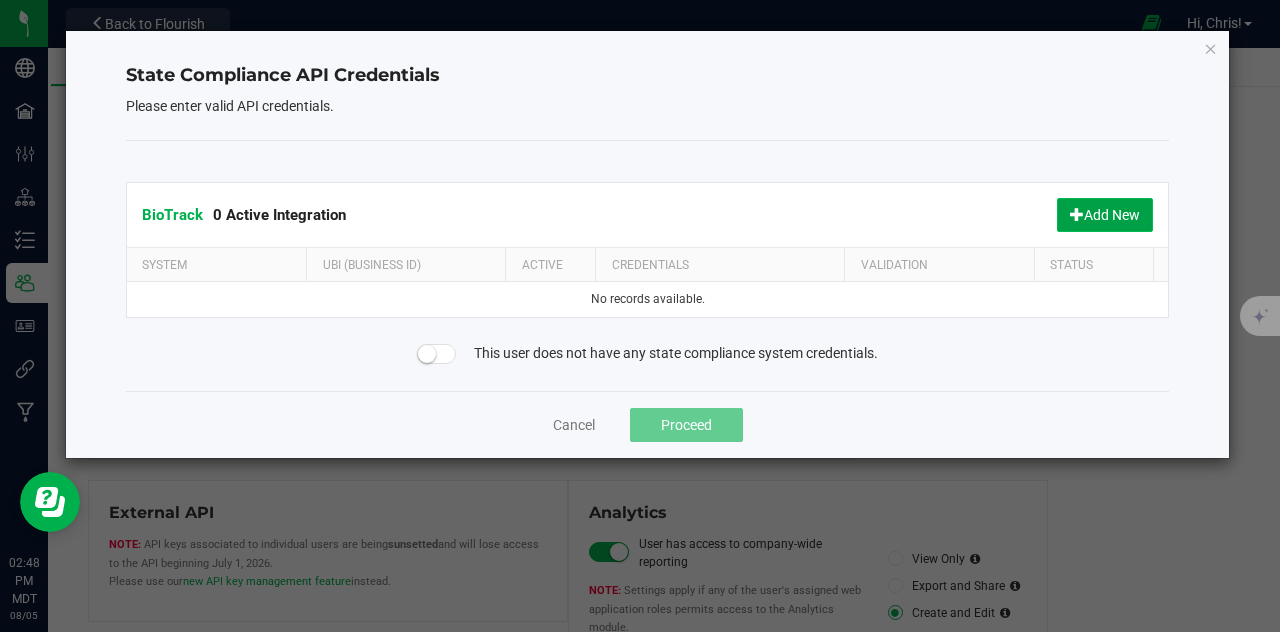 click 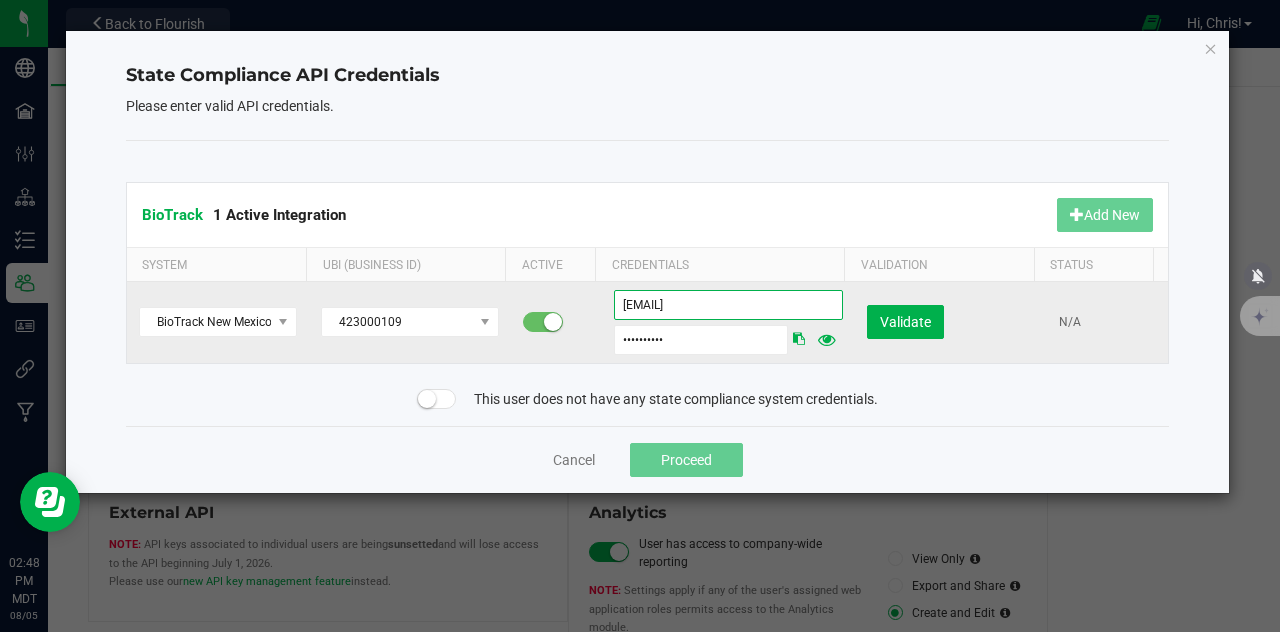 click on "[EMAIL]" at bounding box center (728, 305) 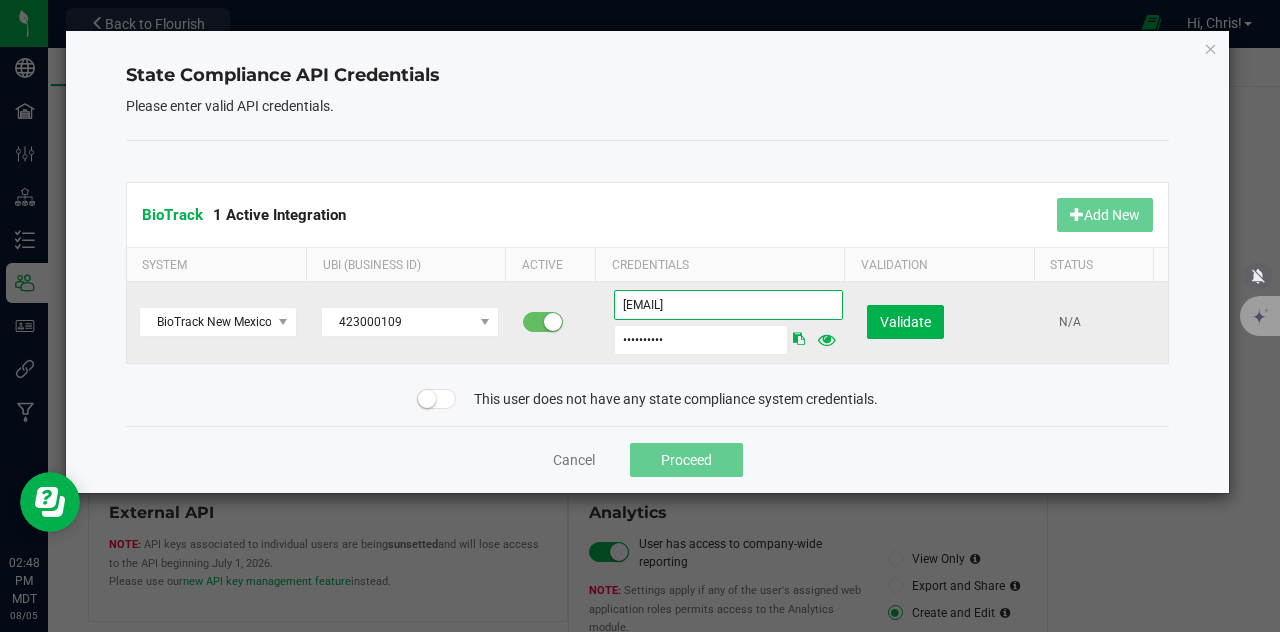 click on "[EMAIL]" at bounding box center (728, 305) 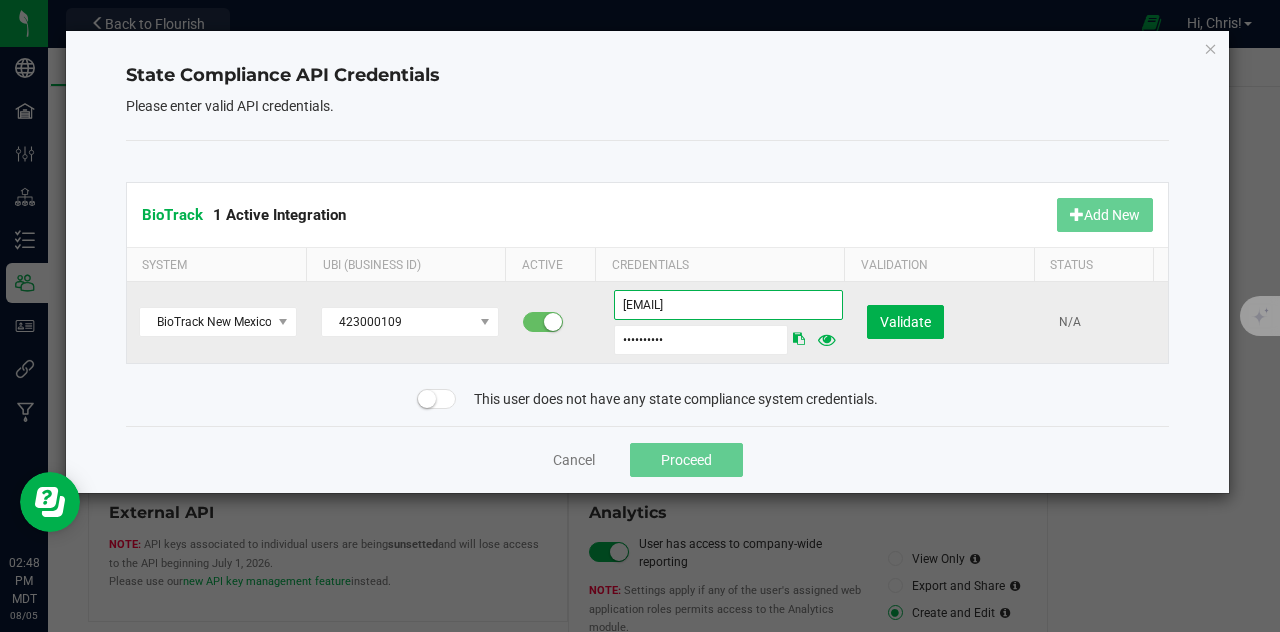click on "[EMAIL]" at bounding box center (728, 305) 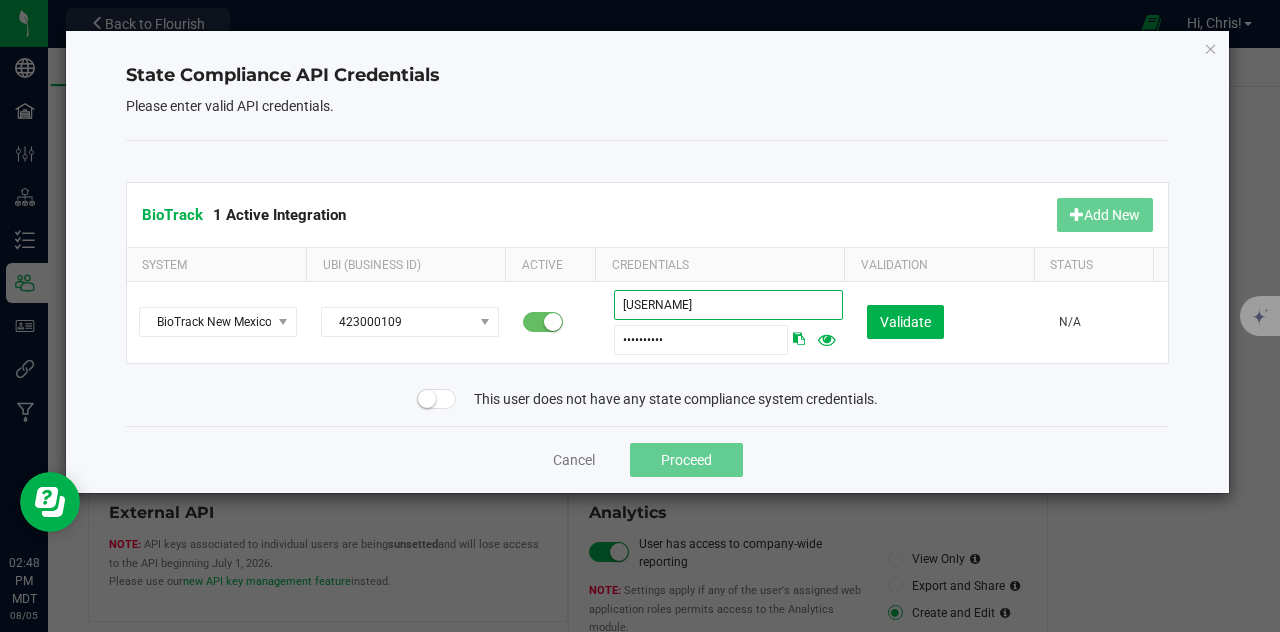 type on "[USERNAME]" 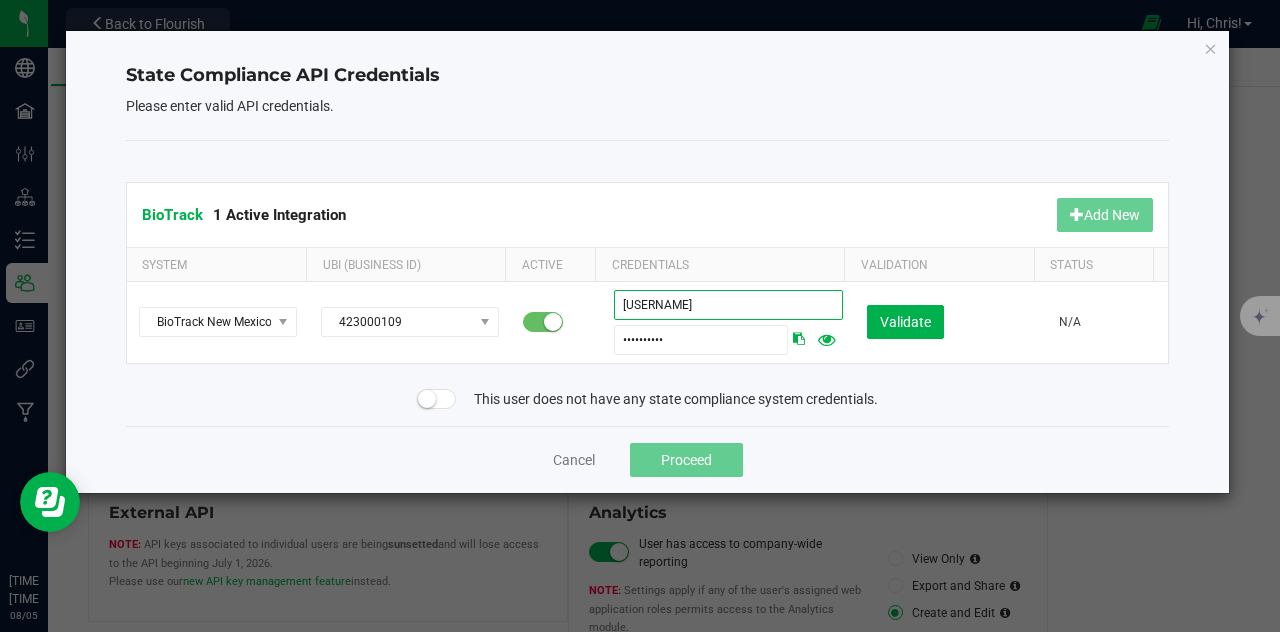 drag, startPoint x: 696, startPoint y: 296, endPoint x: 553, endPoint y: 277, distance: 144.25671 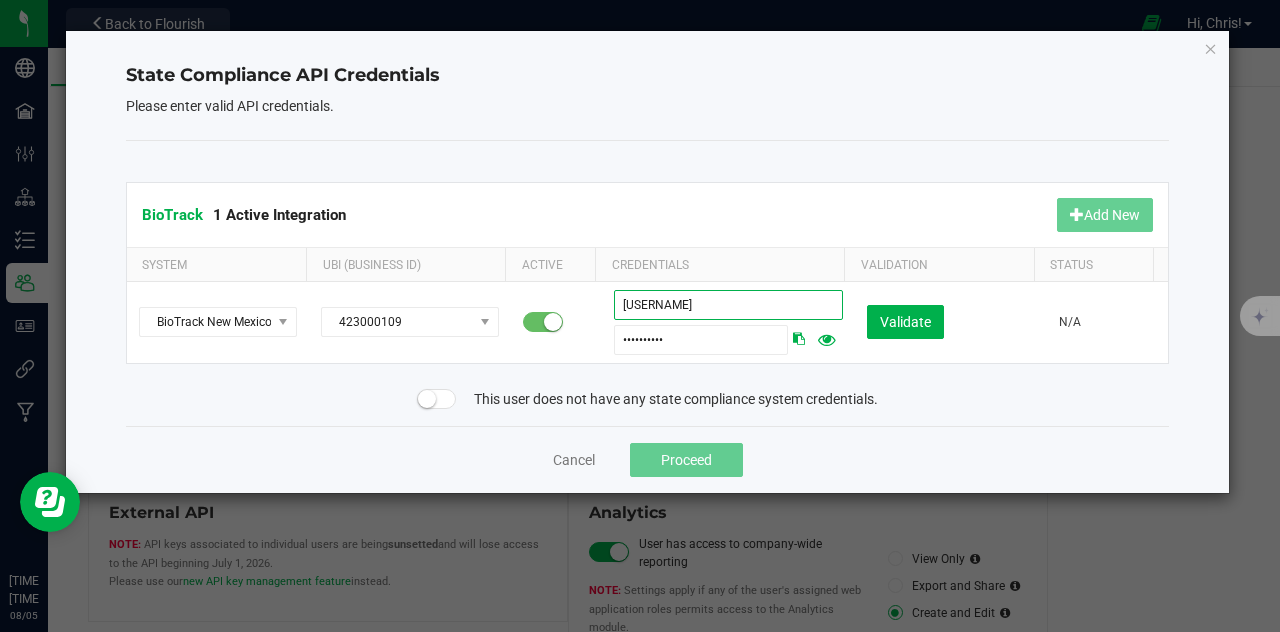 click on "System UBI (Business ID) Active Credentials Validation Status BioTrack New Mexico [UBI] [USERNAME] [PASSWORD] Validate N/A" 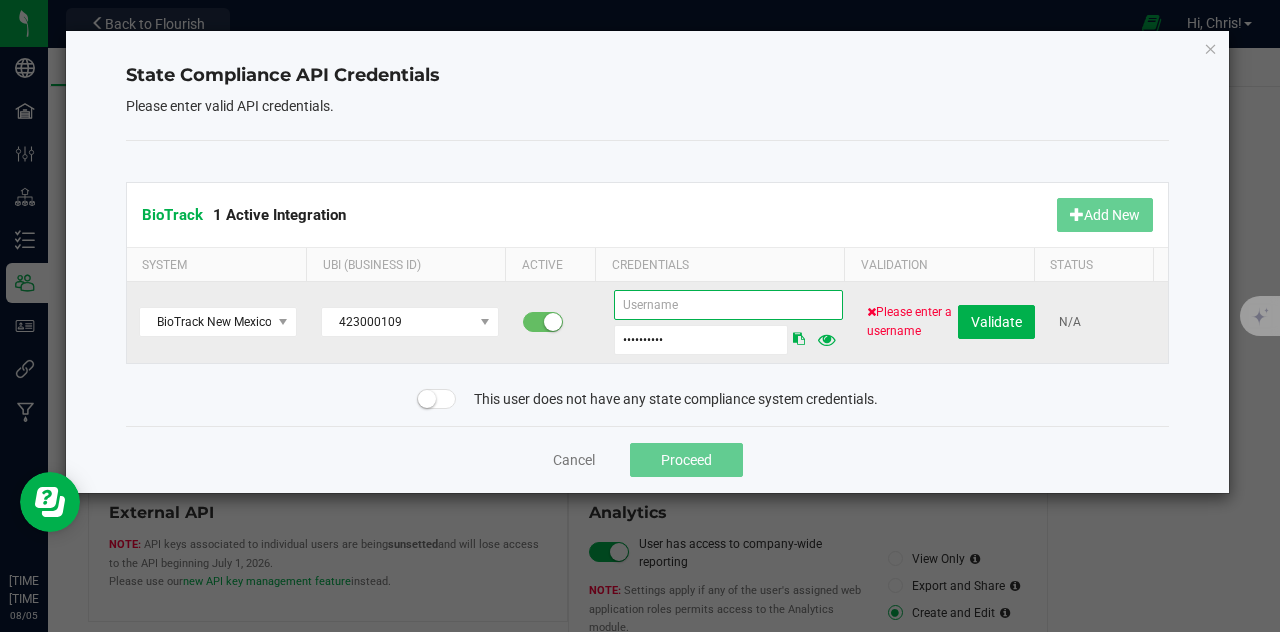paste on "[EMAIL]" 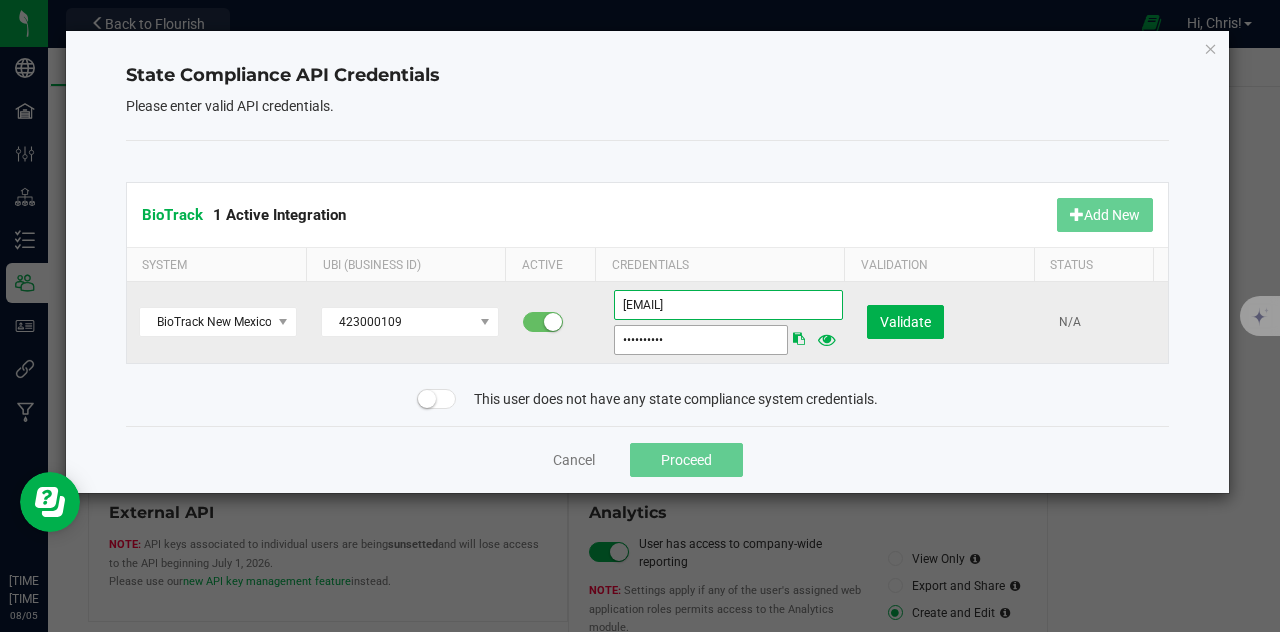 type on "[EMAIL]" 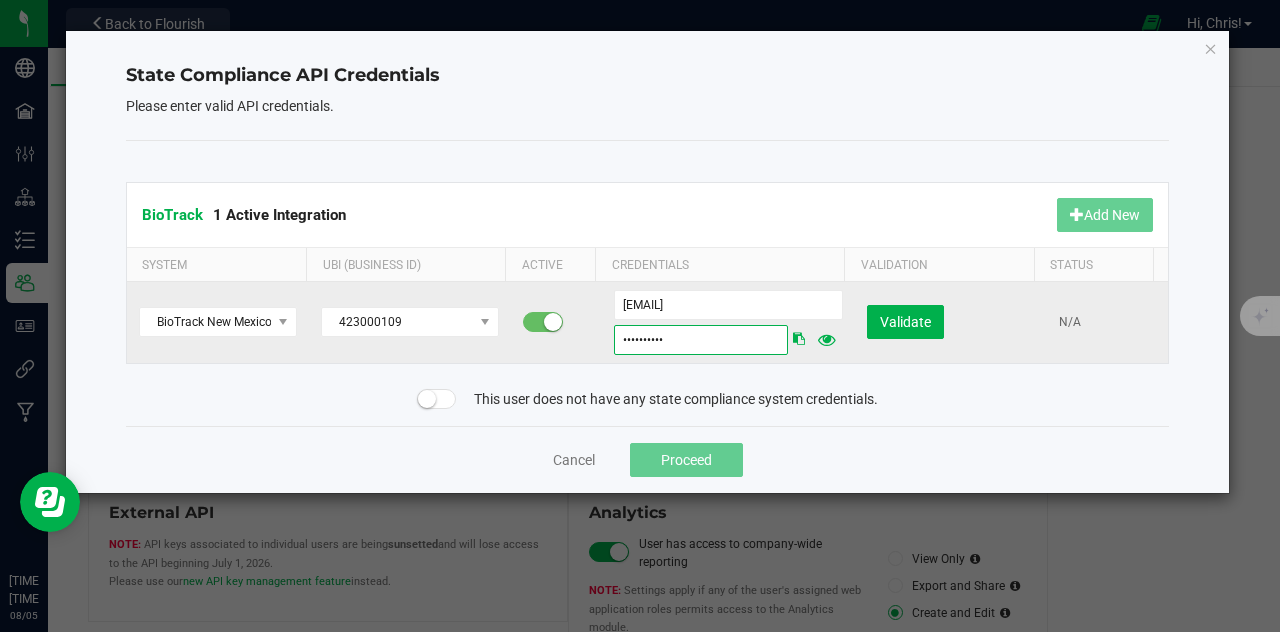 drag, startPoint x: 695, startPoint y: 327, endPoint x: 527, endPoint y: 327, distance: 168 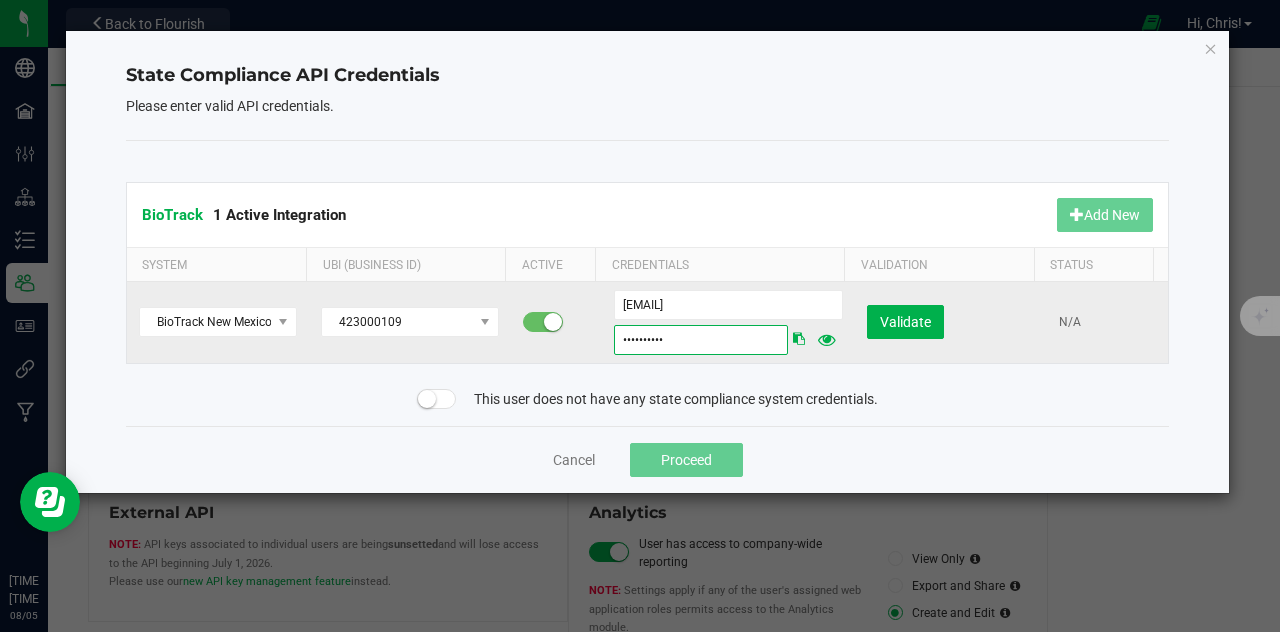 click on "BioTrack New Mexico [UBI] [USERNAME] [PASSWORD] Validate N/A" 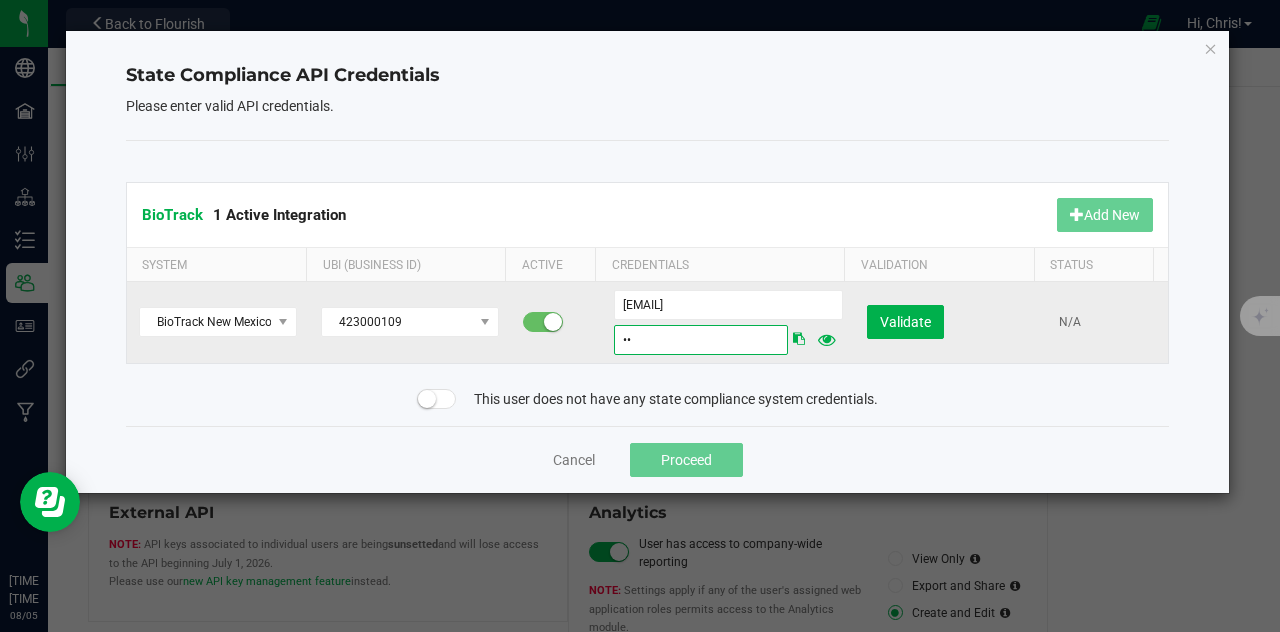 type on "P" 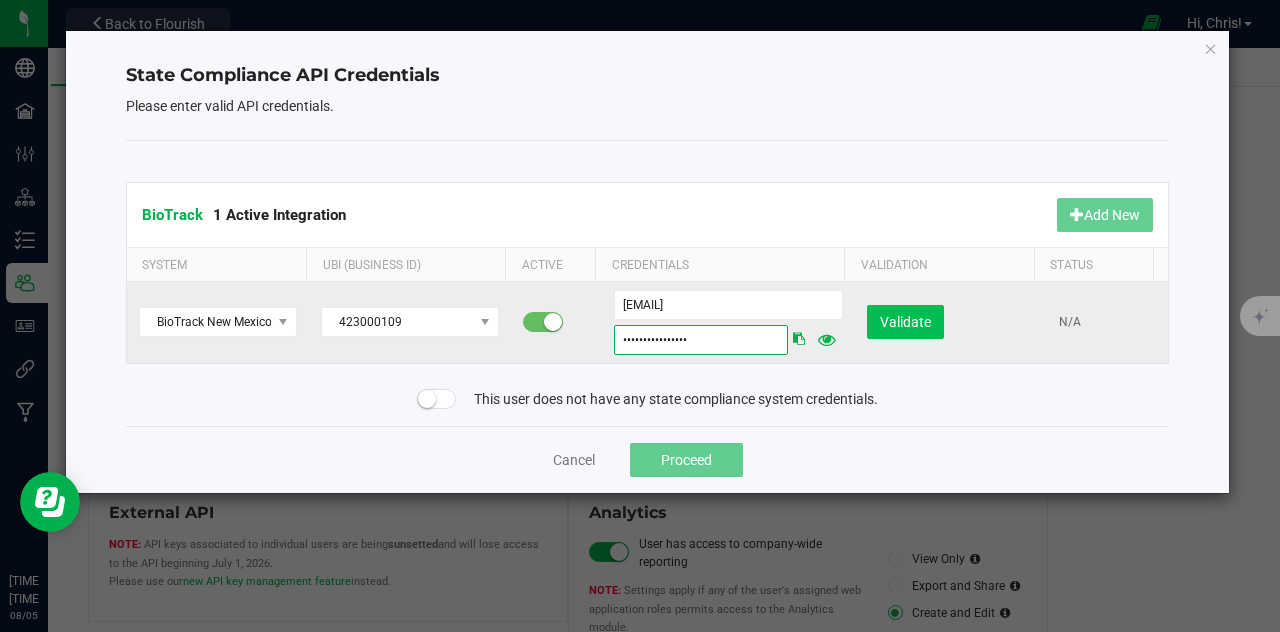 type on "Primoisking2027!" 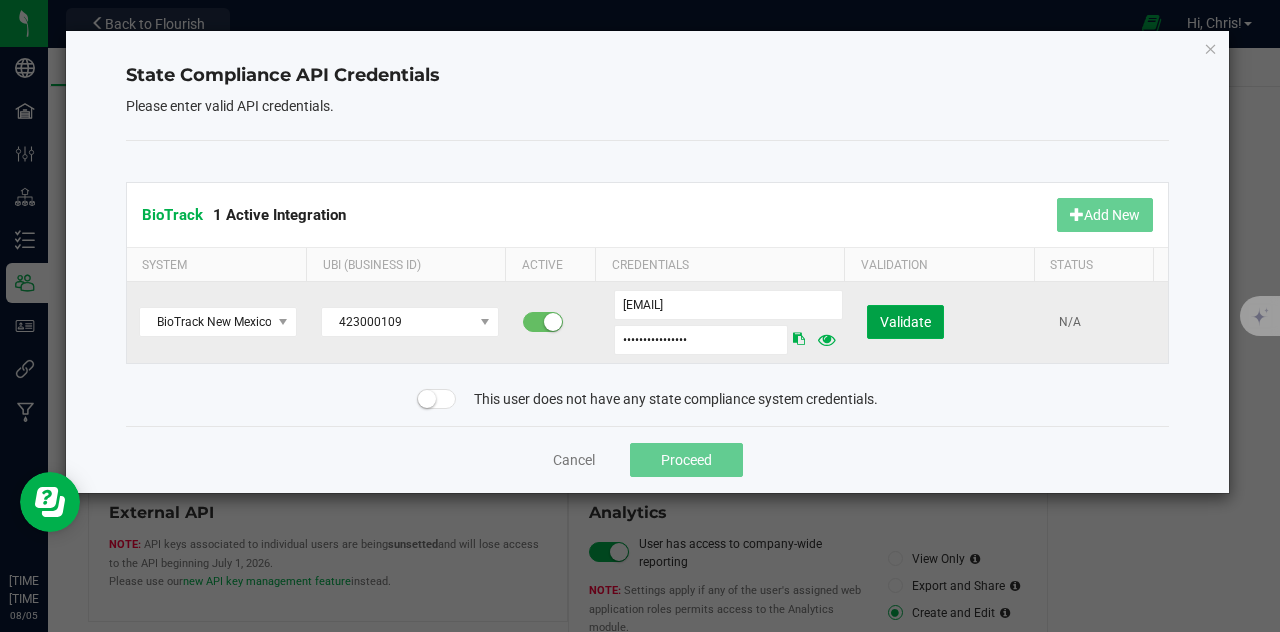 click on "Validate" 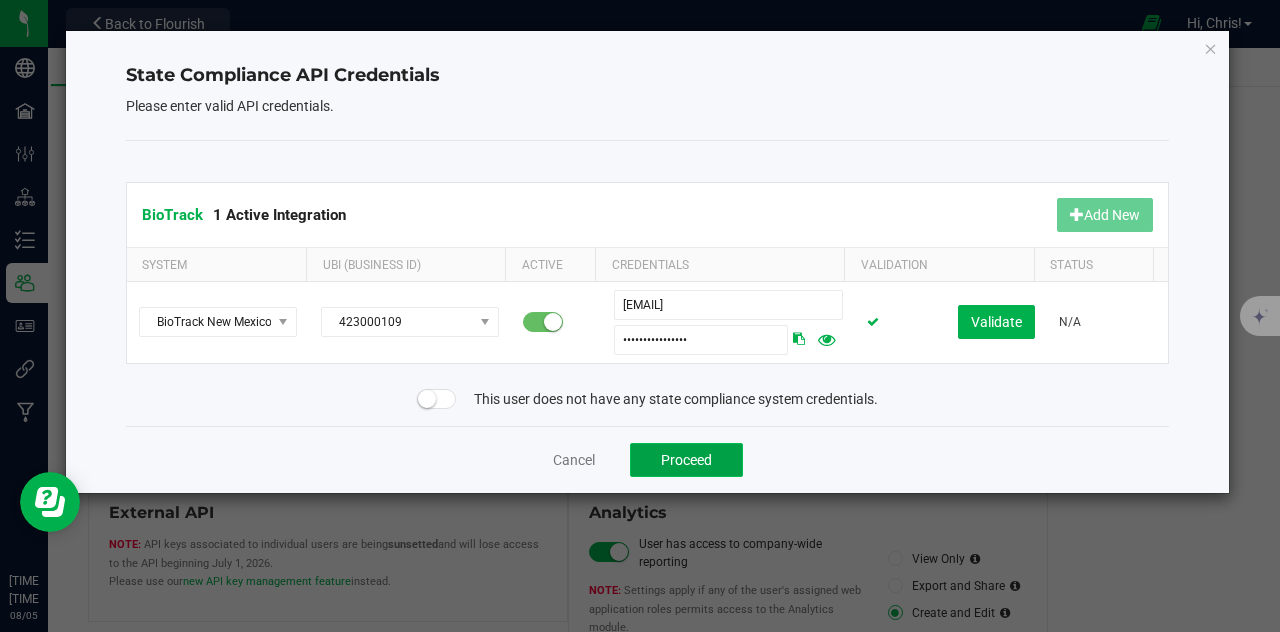click on "Proceed" 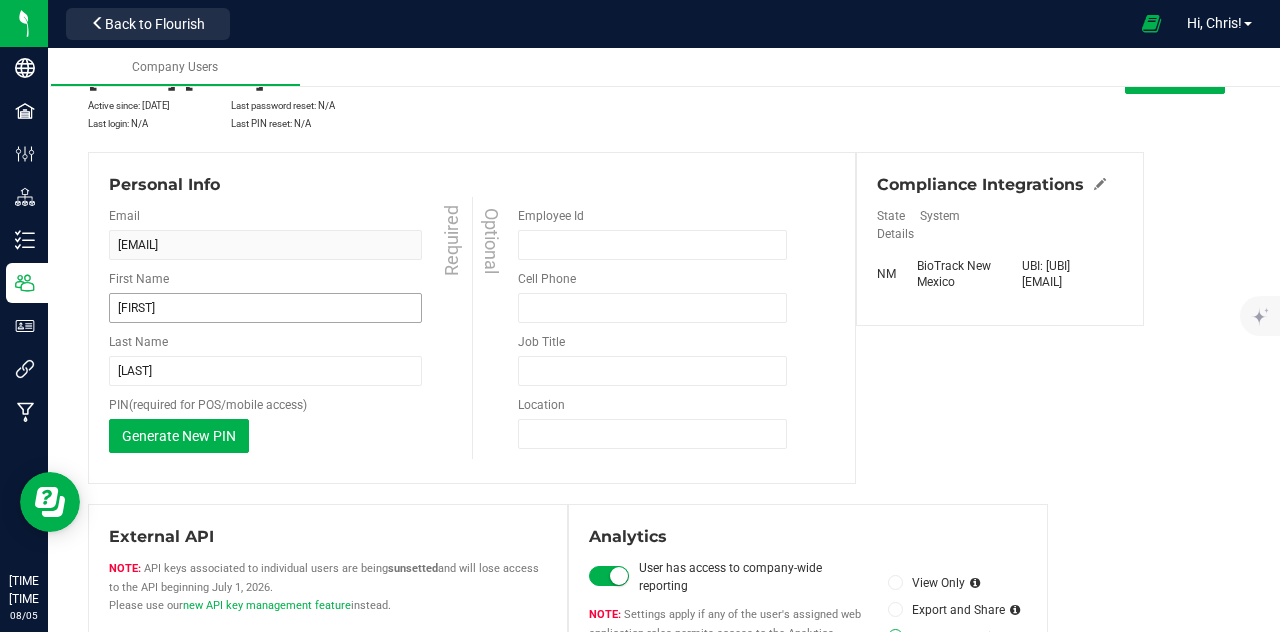 scroll, scrollTop: 0, scrollLeft: 0, axis: both 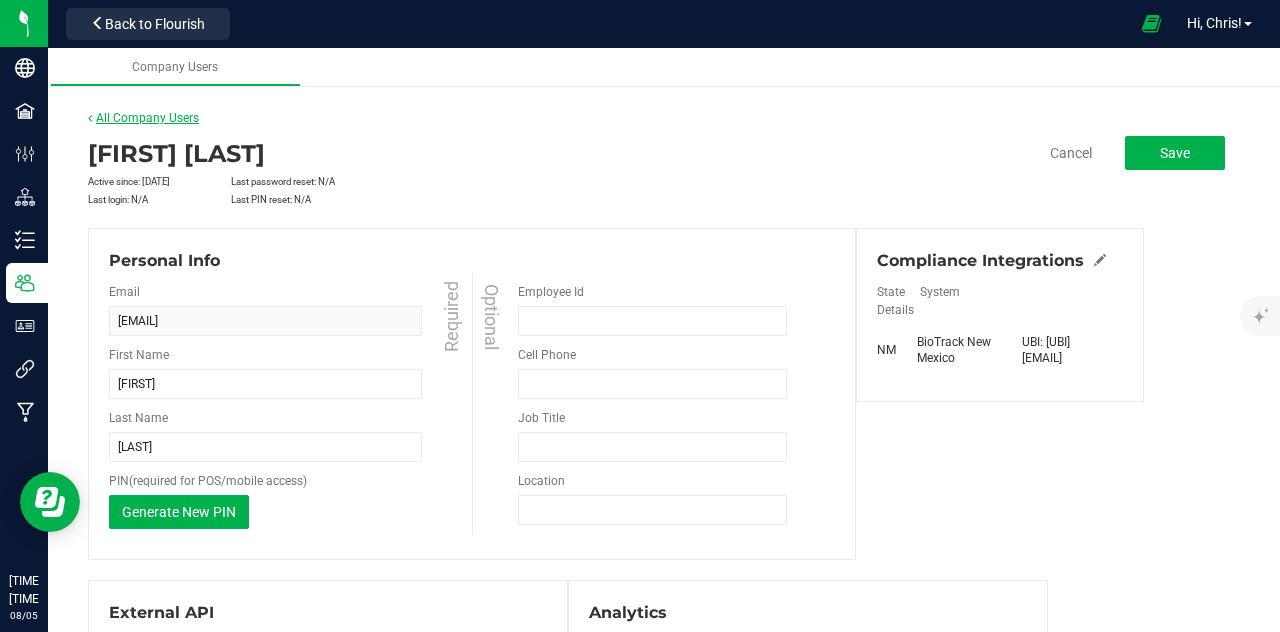 click on "All Company Users" at bounding box center [143, 118] 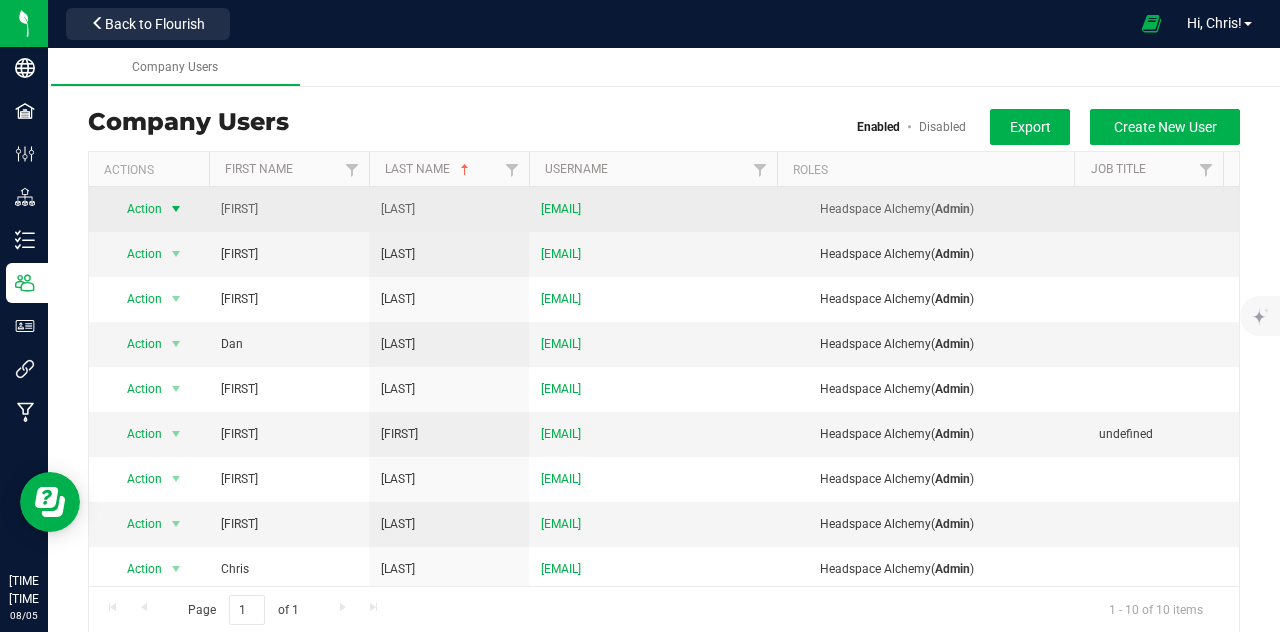 click at bounding box center [176, 209] 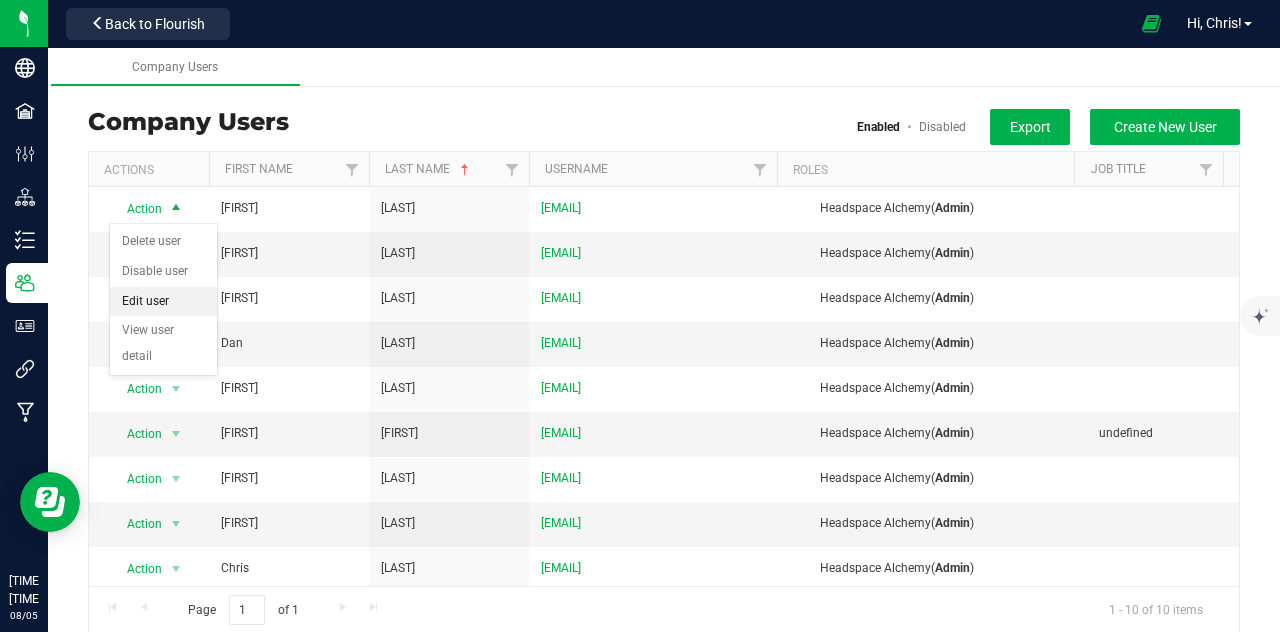 click on "Edit user" at bounding box center [163, 302] 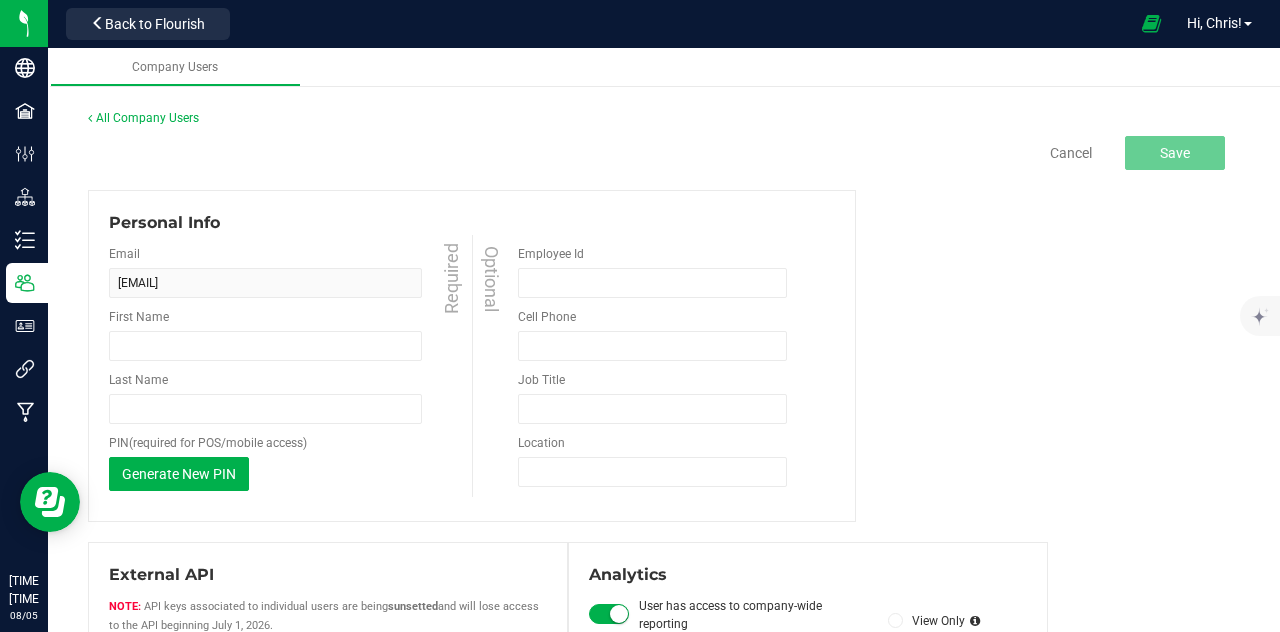 type on "[FIRST]" 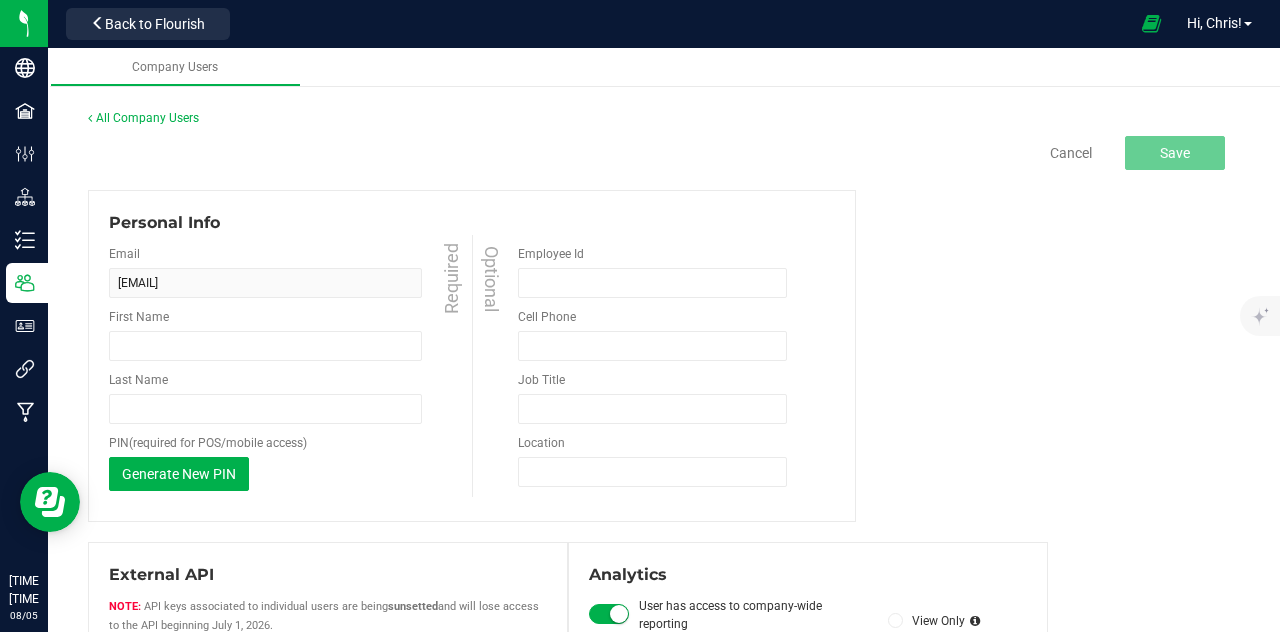 type on "[LAST]" 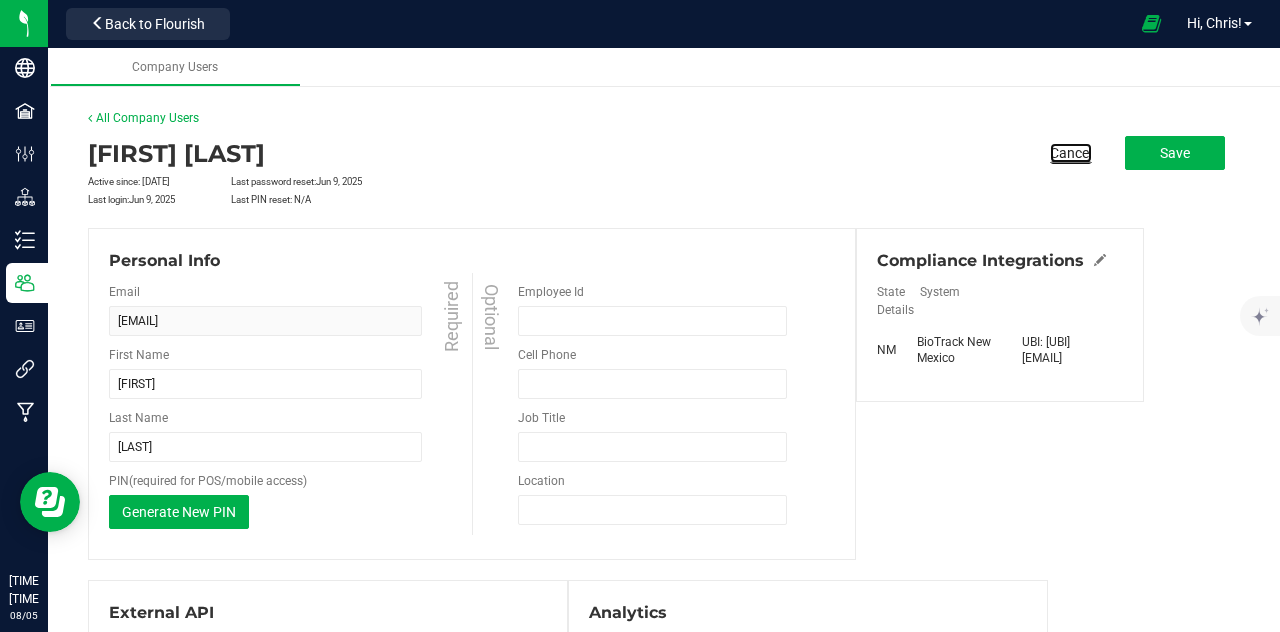 click on "Cancel" at bounding box center [1071, 153] 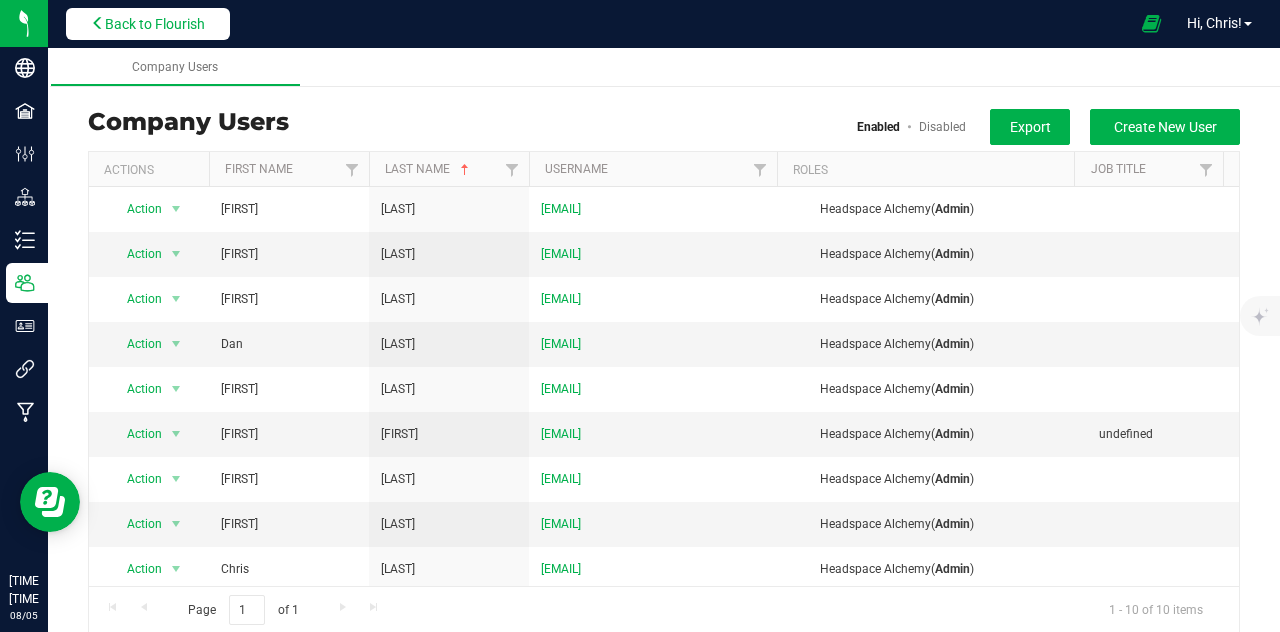 click on "Back to Flourish" at bounding box center [148, 24] 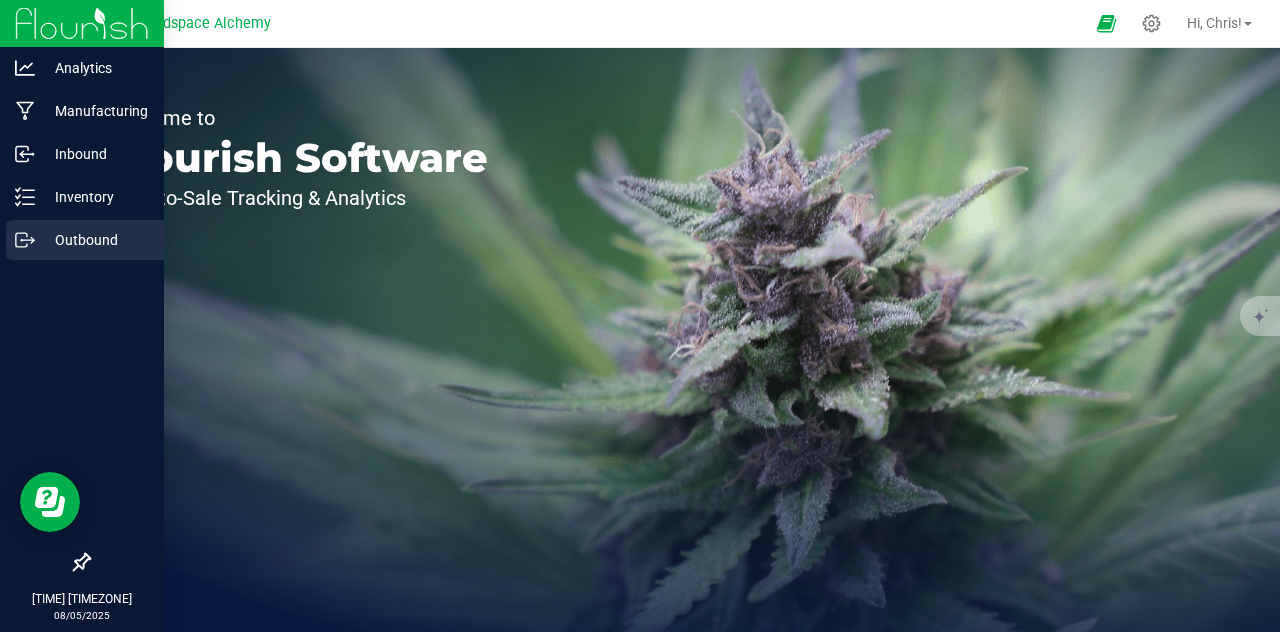 click on "Outbound" at bounding box center [85, 240] 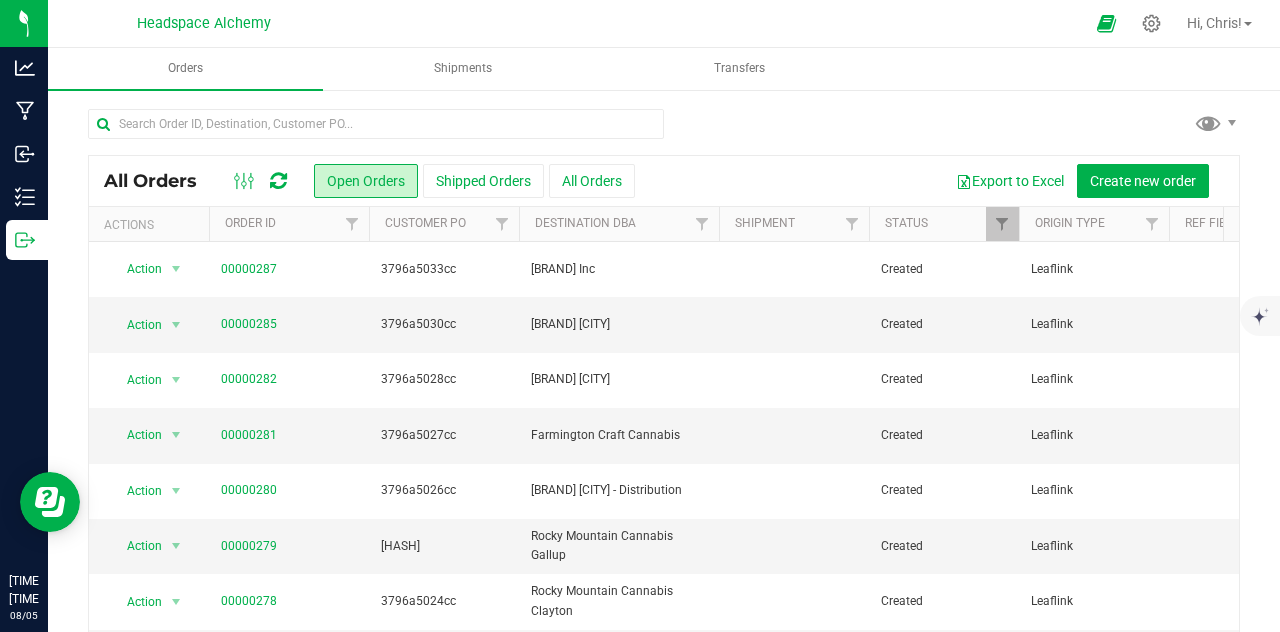 click on "Export to Excel
Create new order" at bounding box center [929, 181] 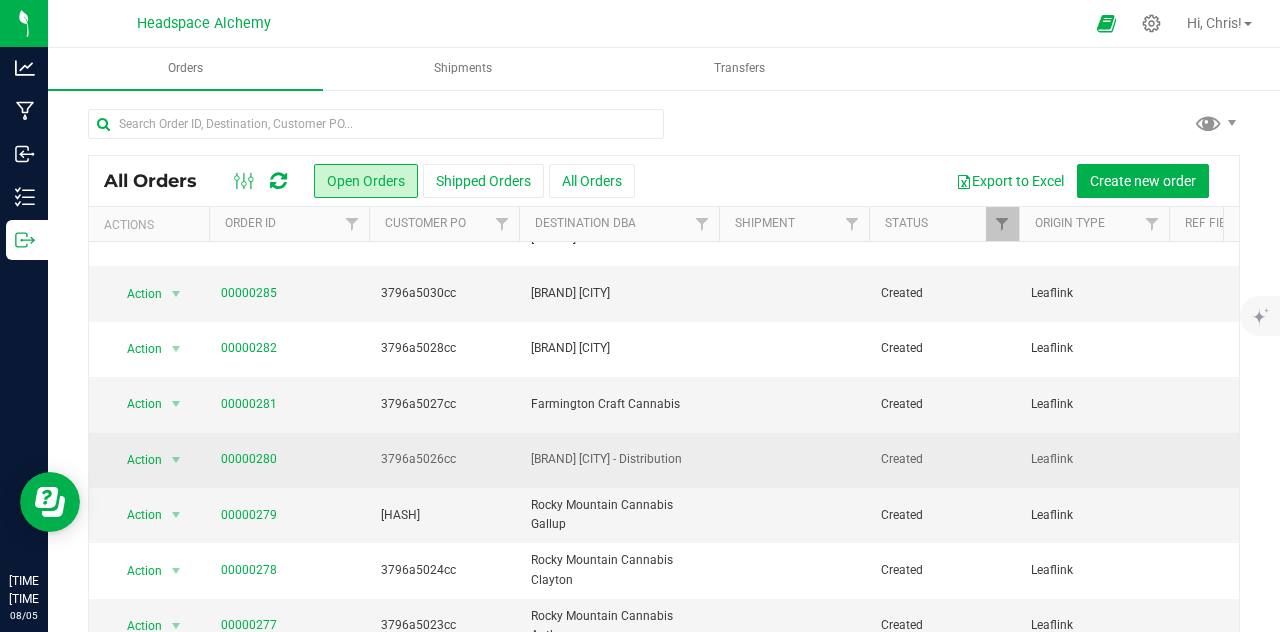 scroll, scrollTop: 0, scrollLeft: 0, axis: both 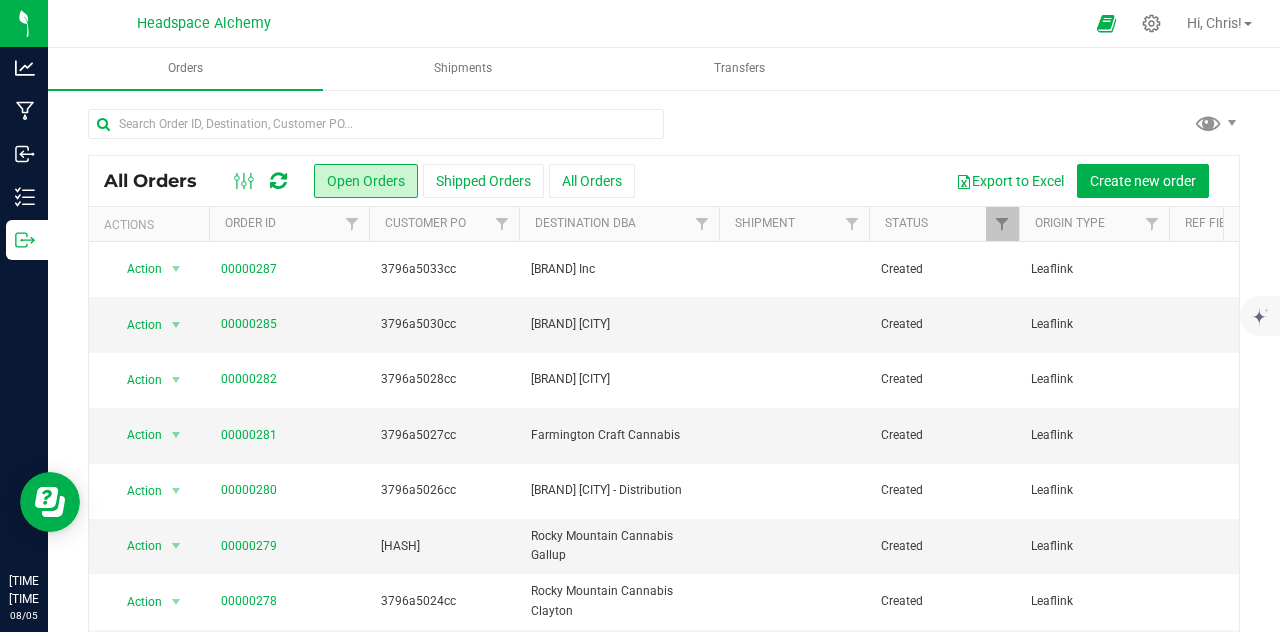 click at bounding box center [664, 132] 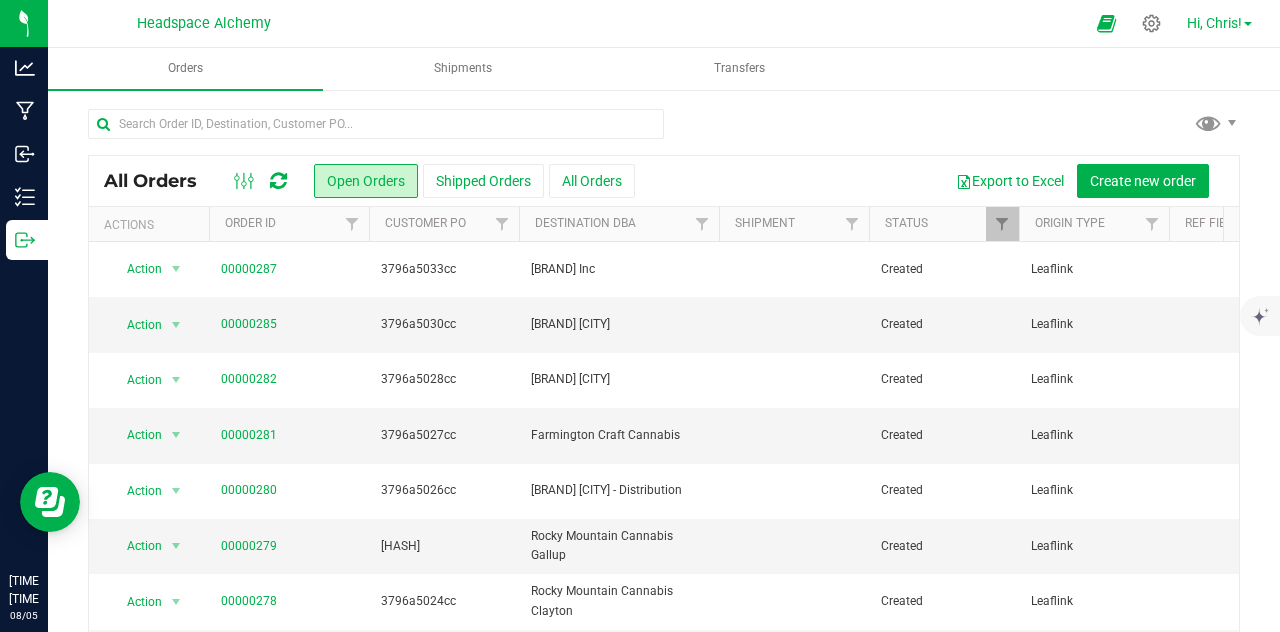 click on "Hi, Chris!" at bounding box center [1219, 23] 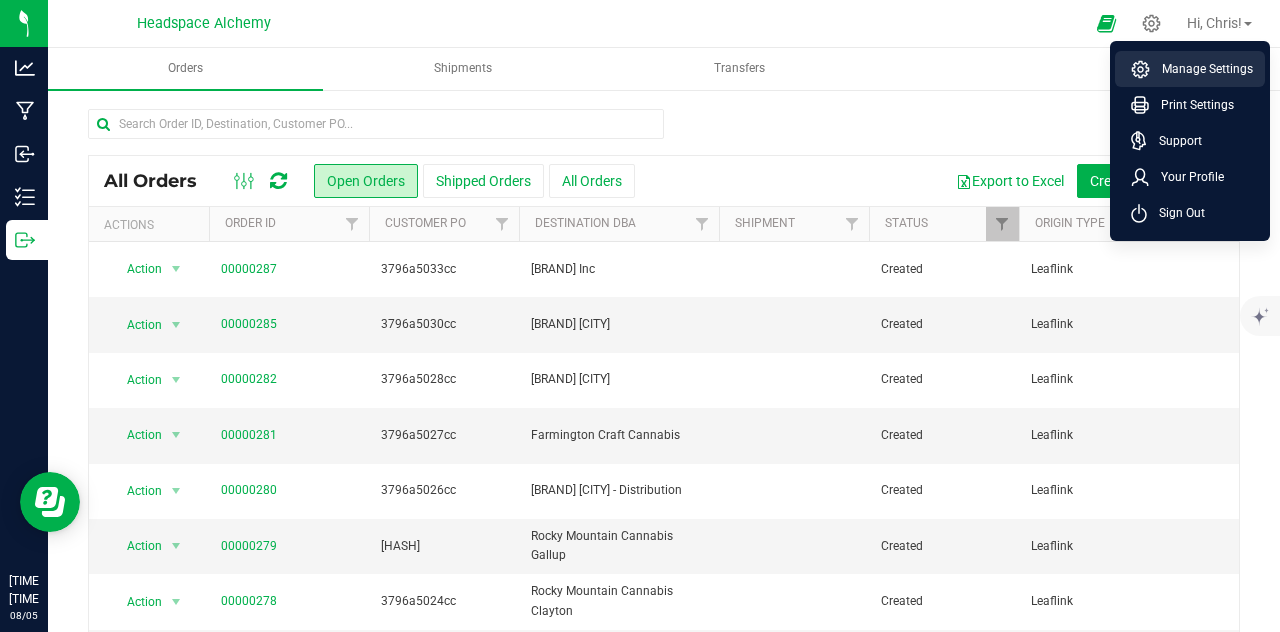 click on "Manage Settings" at bounding box center (1201, 69) 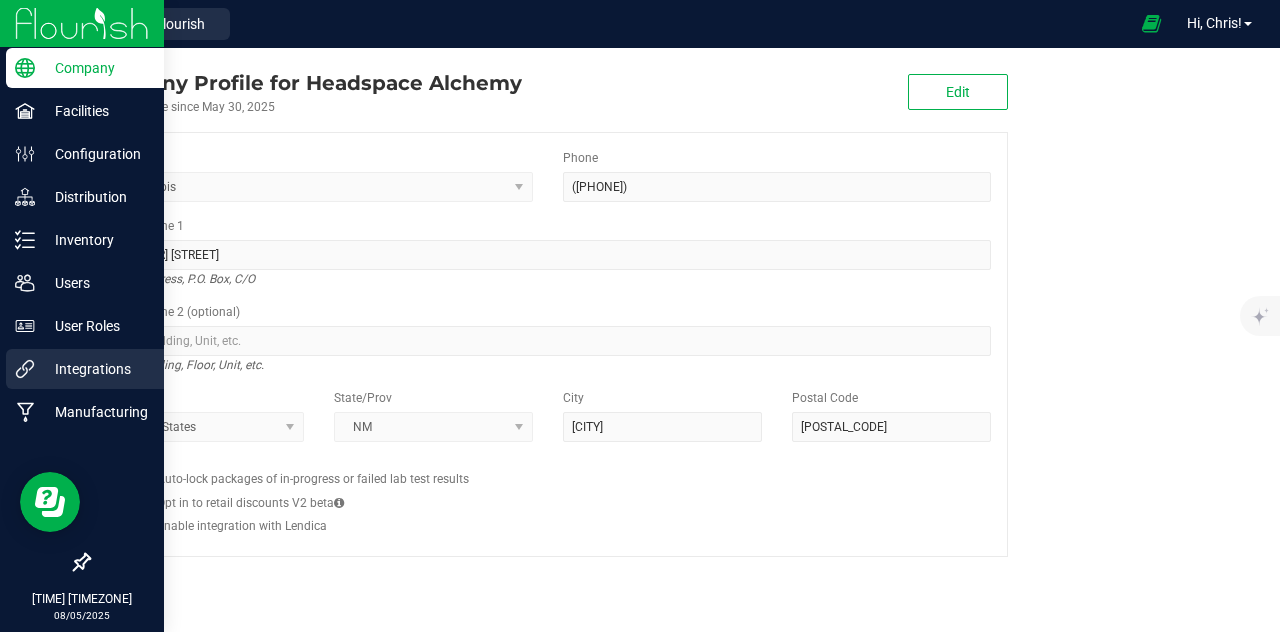click on "Integrations" at bounding box center (95, 369) 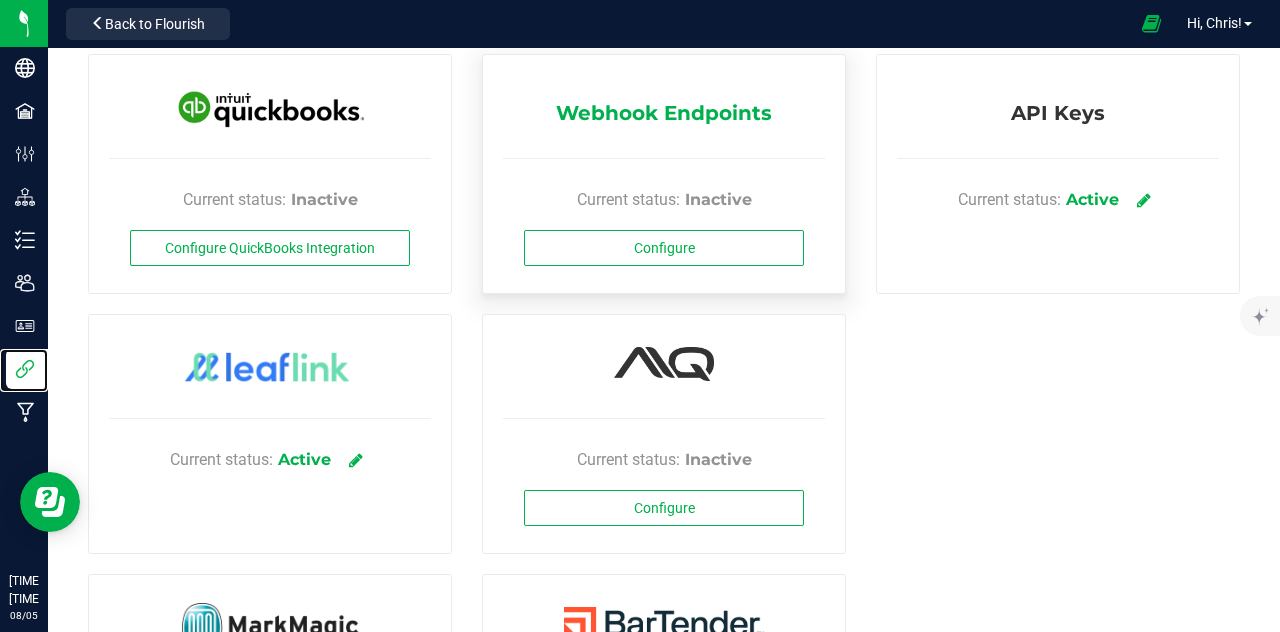 scroll, scrollTop: 200, scrollLeft: 0, axis: vertical 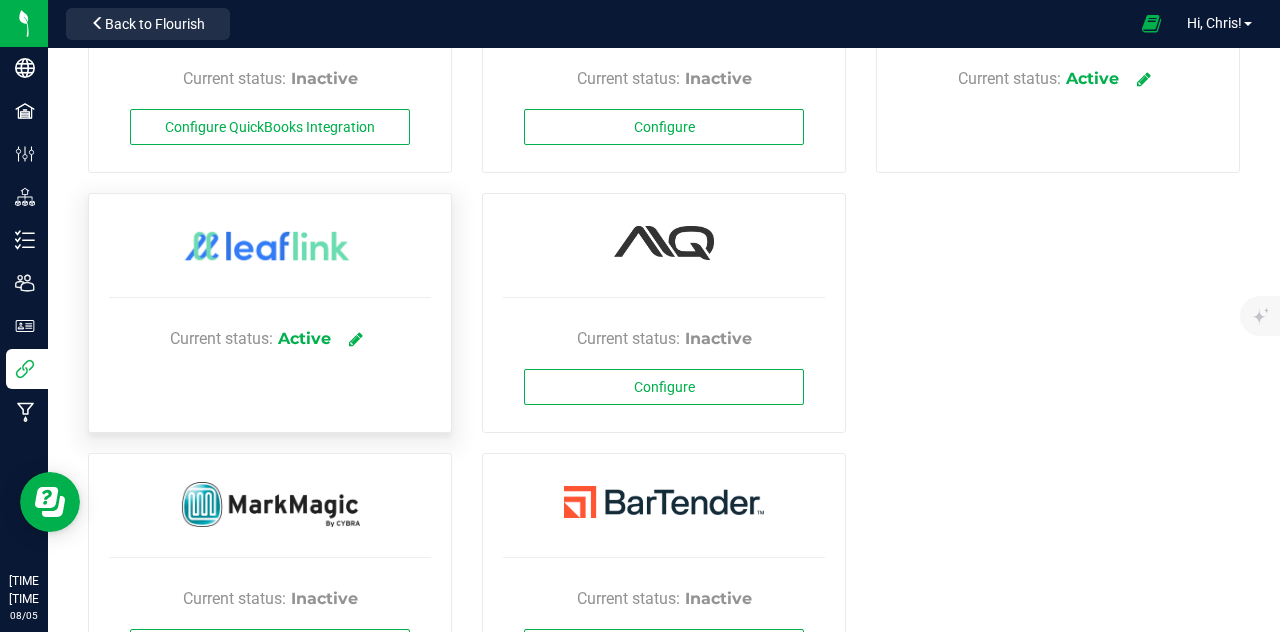 click on "Current status:" at bounding box center [221, 339] 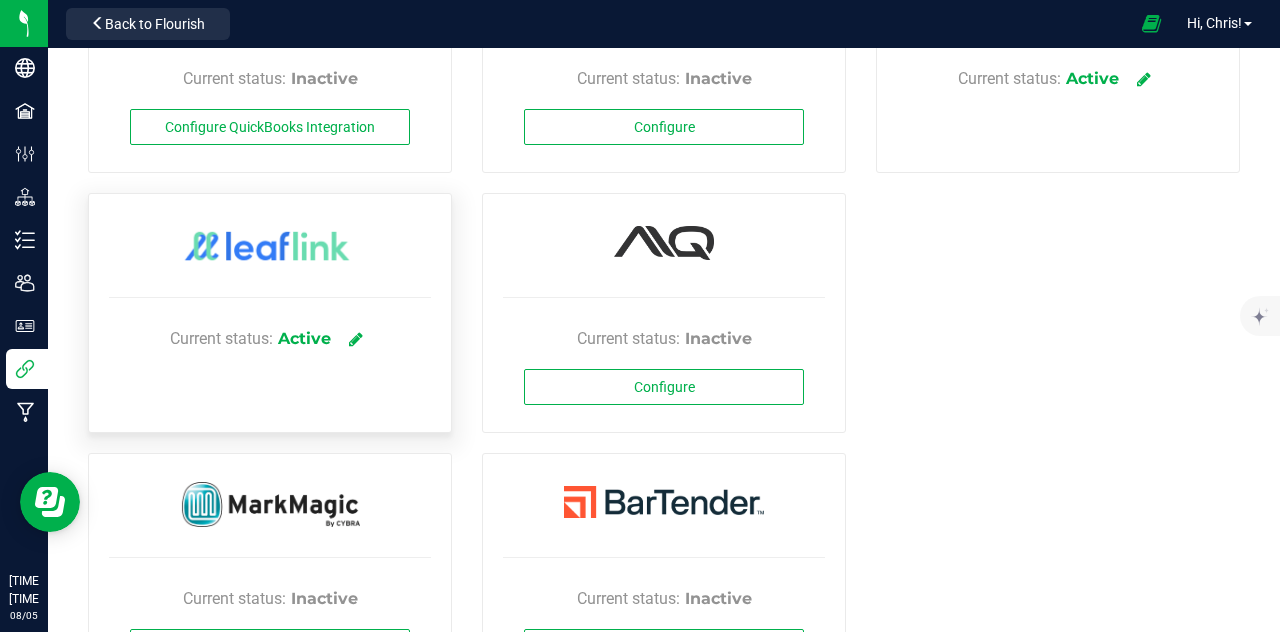 click at bounding box center [270, 248] 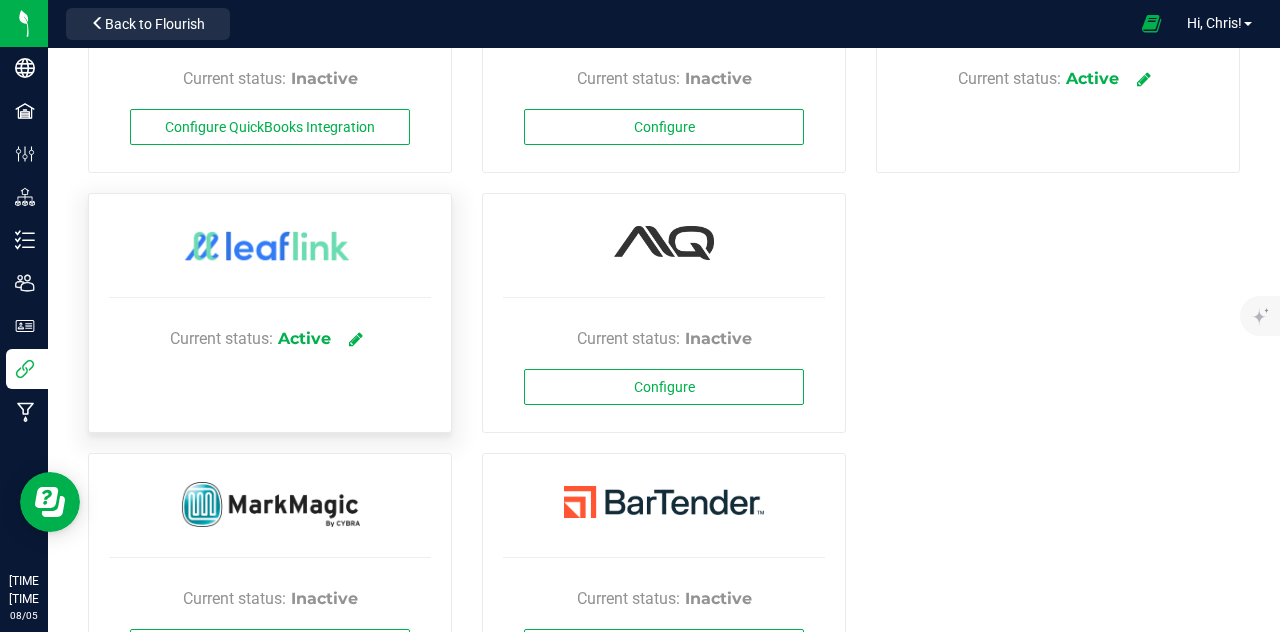 click at bounding box center (270, 248) 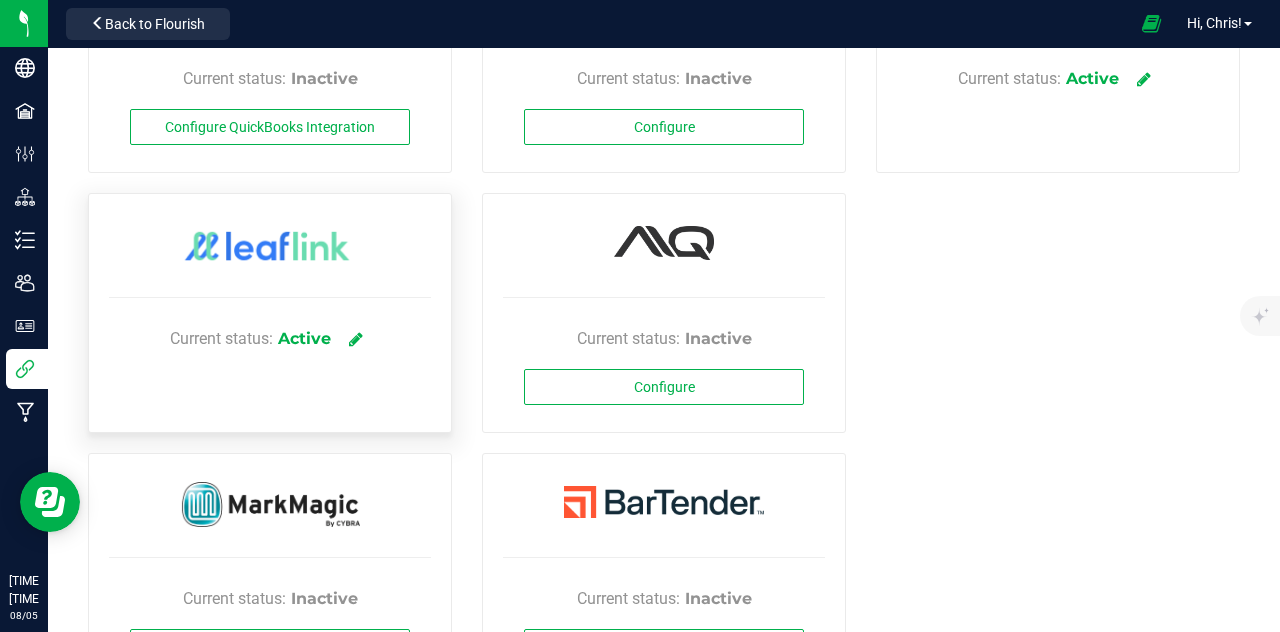 click at bounding box center (270, 248) 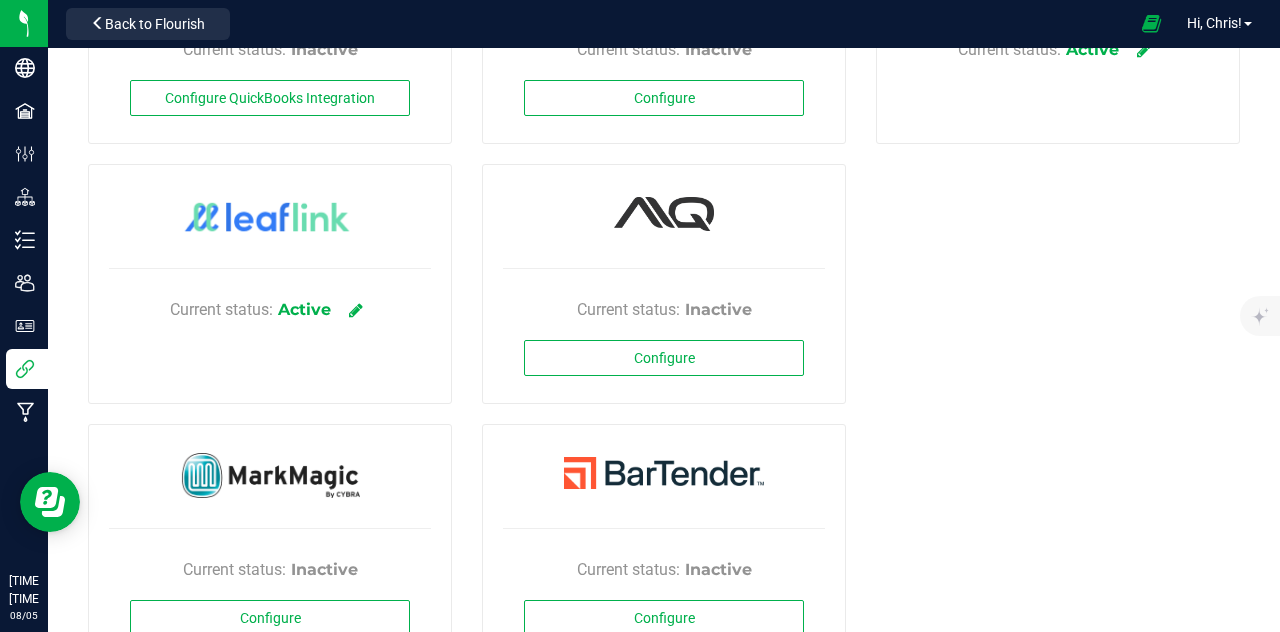 scroll, scrollTop: 200, scrollLeft: 0, axis: vertical 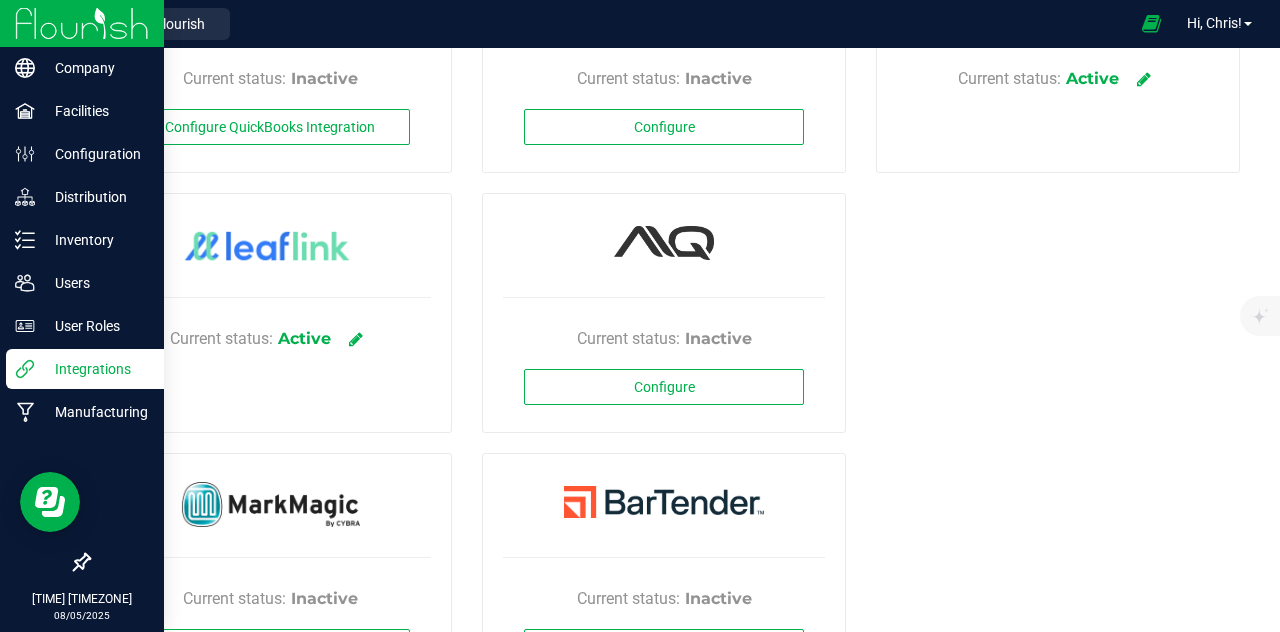 click on "Integrations" at bounding box center (95, 369) 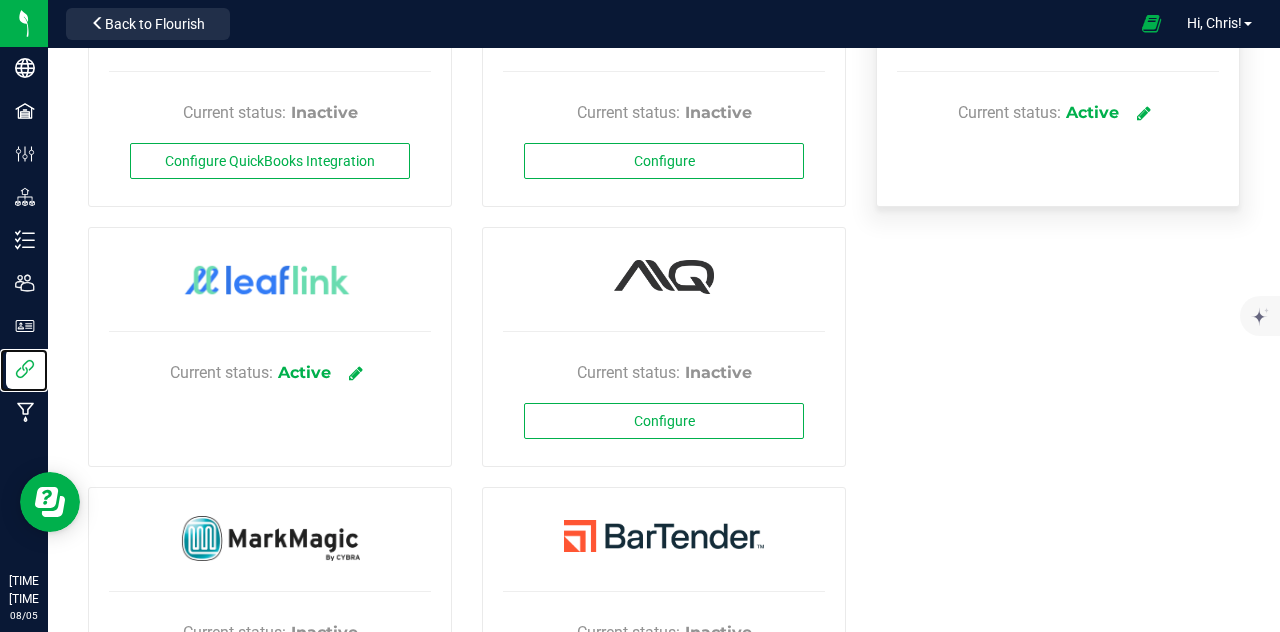 scroll, scrollTop: 300, scrollLeft: 0, axis: vertical 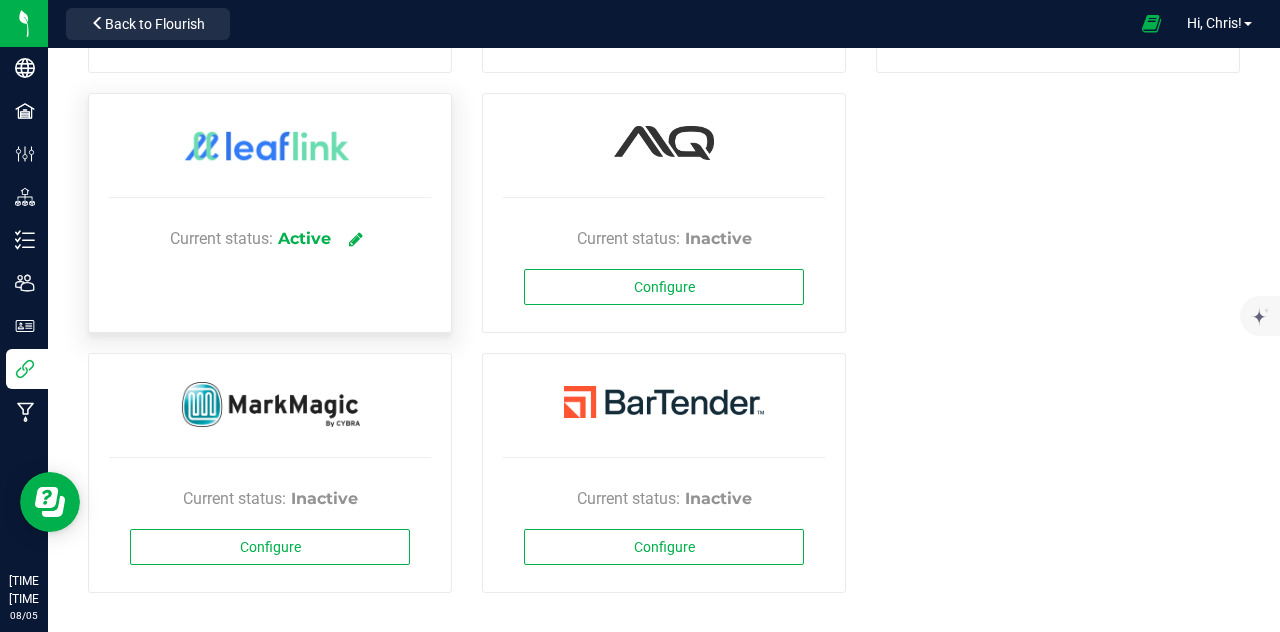 click on "Current status:   Active" at bounding box center [270, 239] 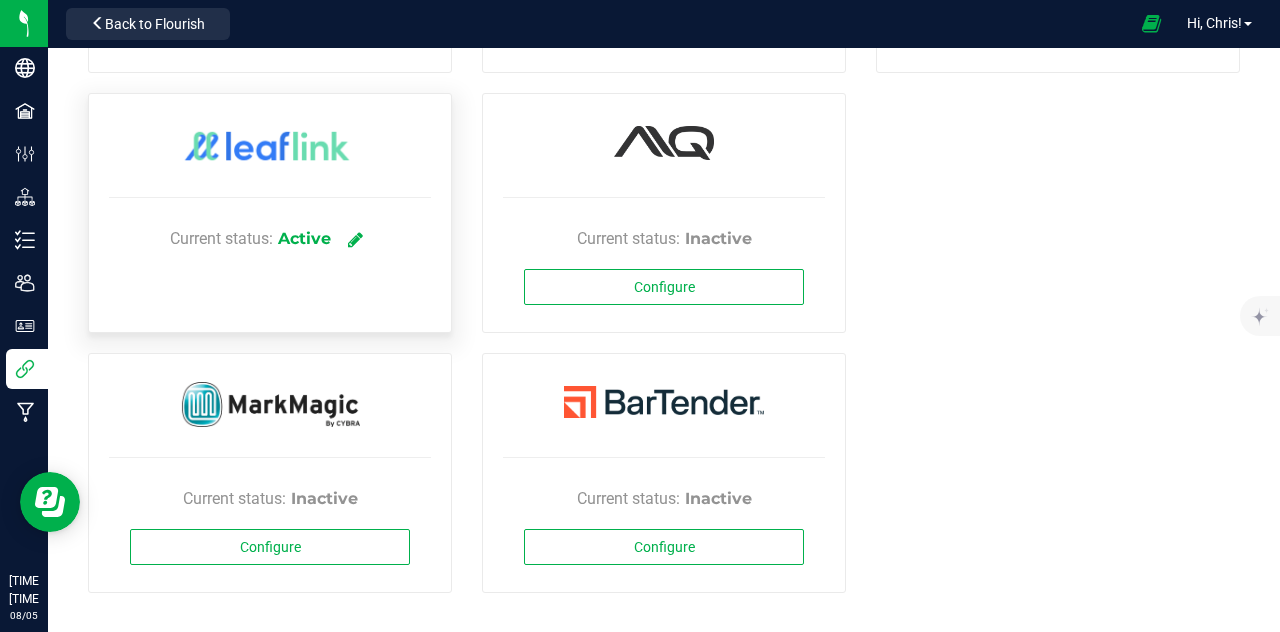 click at bounding box center [355, 239] 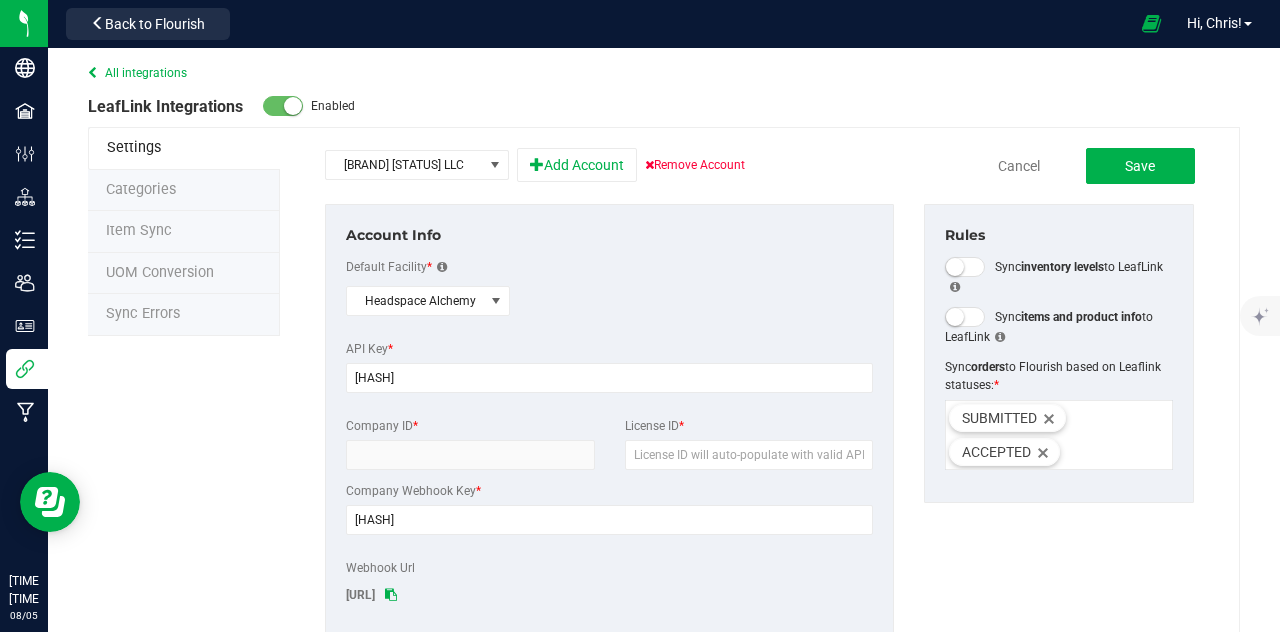 scroll, scrollTop: 0, scrollLeft: 0, axis: both 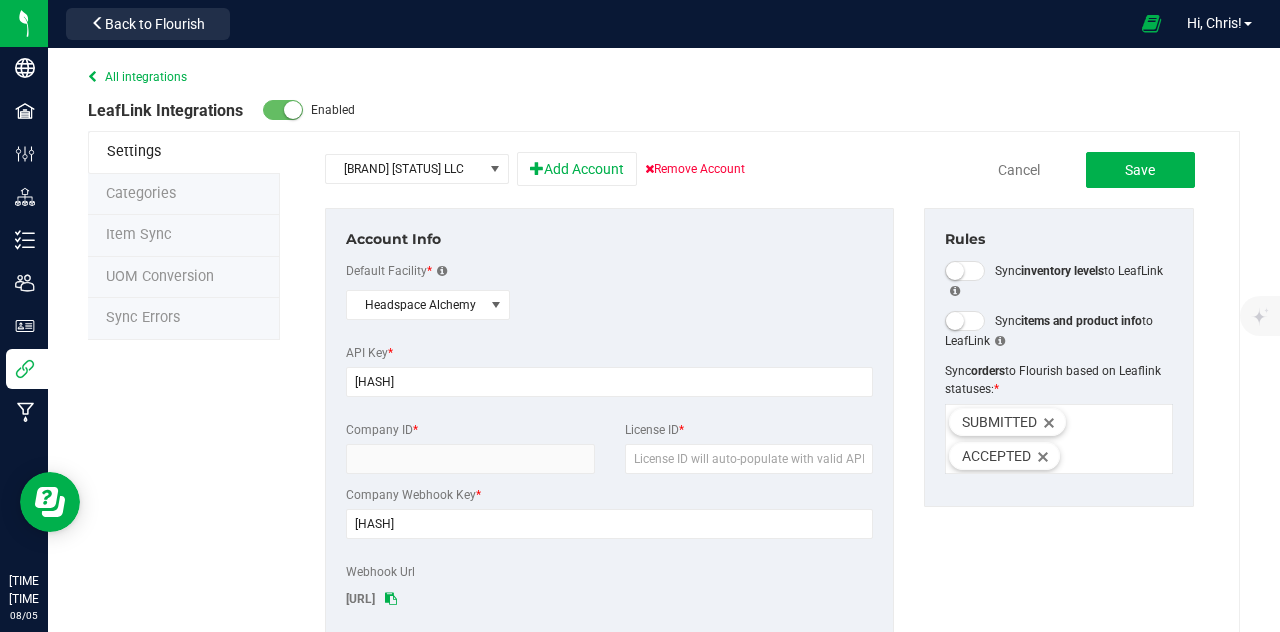 click on "Sync Errors" at bounding box center [143, 317] 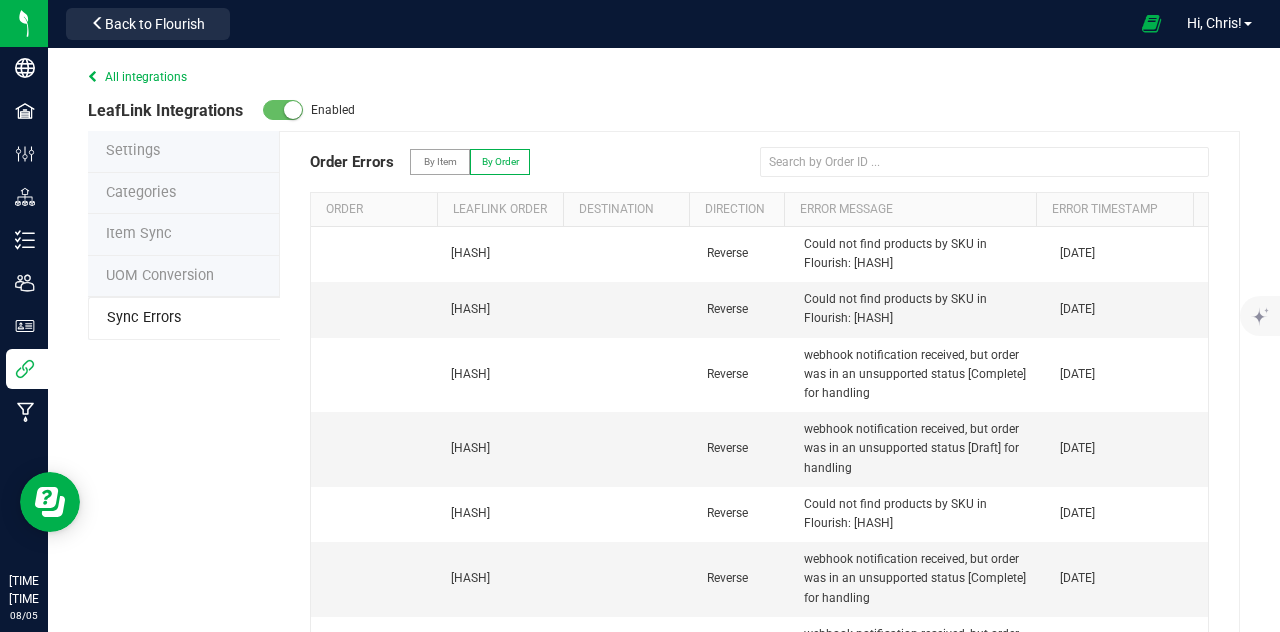 click on "Sync Errors" at bounding box center [144, 317] 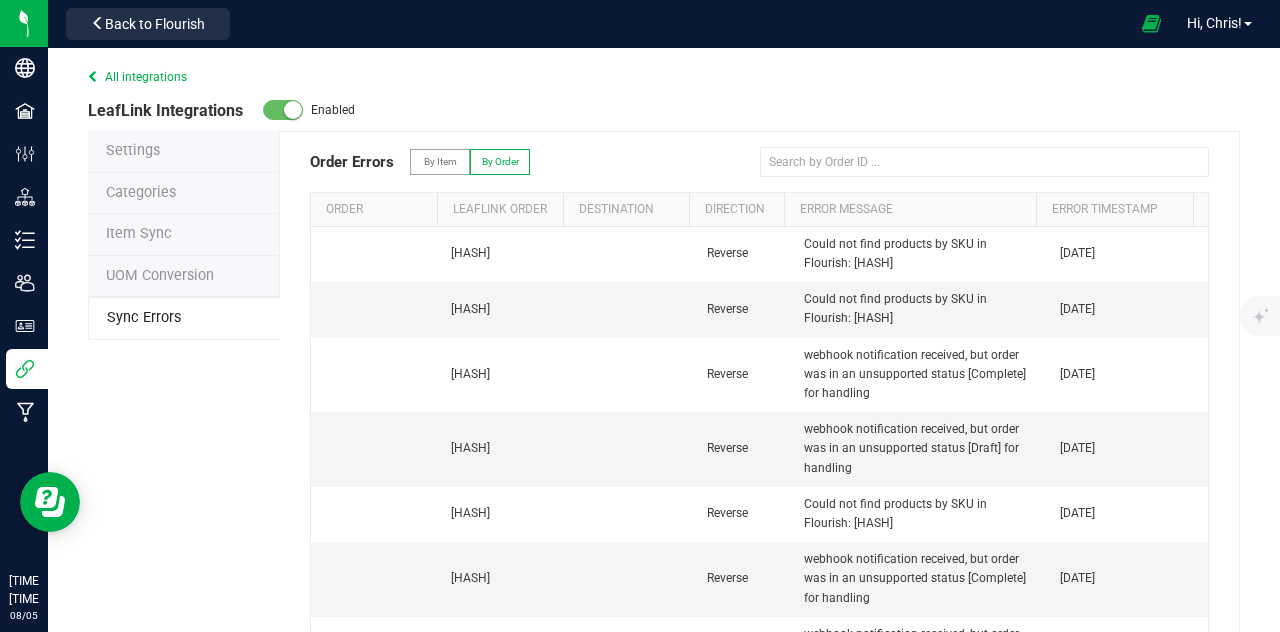 click on "Order Errors   By Item   By Order  Order Leaflink Order Destination Direction Error Message Error Timestamp     [HASH]      Reverse   Could not find products by SKU in Flourish: [HASH]   [DATE]      [HASH]      Reverse   Could not find products by SKU in Flourish: [HASH]   [DATE]      [HASH]      Reverse   webhook notification received, but order was in an unsupported status [Complete] for handling   [DATE]      [HASH]      Reverse   webhook notification received, but order was in an unsupported status [Draft] for handling   [DATE]      [HASH]      Reverse   Could not find products by SKU in Flourish: [HASH]   [DATE]      [HASH]      Reverse   webhook notification received, but order was in an unsupported status [Complete] for handling   [DATE]      [HASH]      Reverse   [DATE]      [HASH]      Reverse   [DATE]" at bounding box center [760, 928] 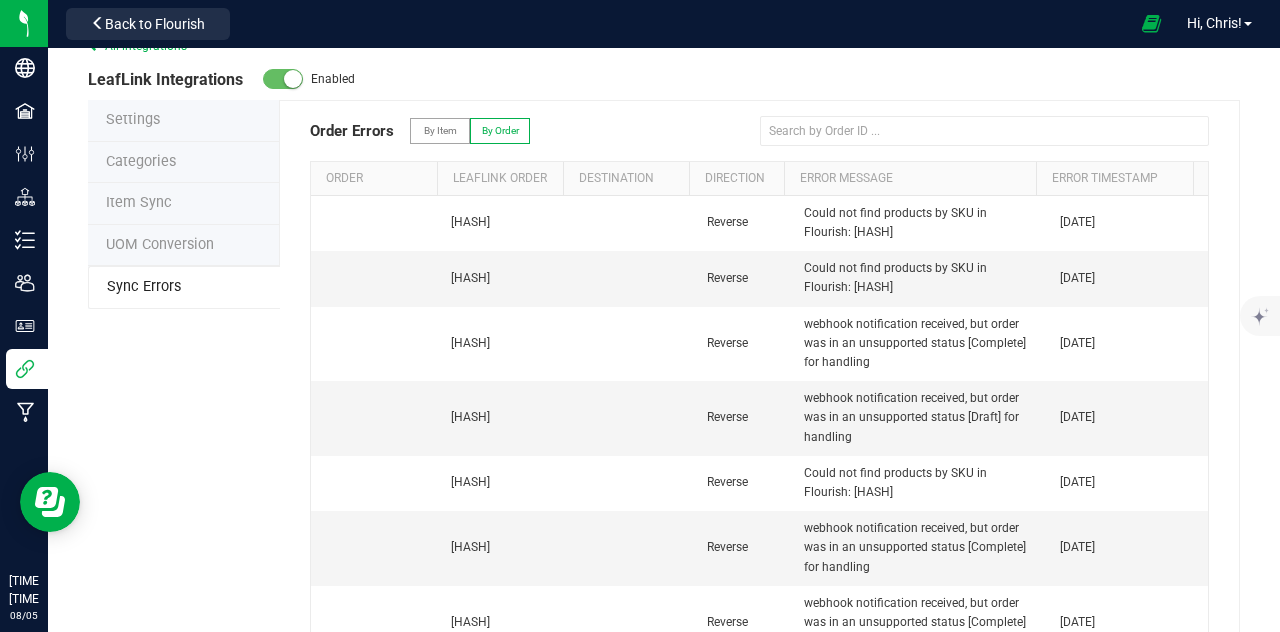 scroll, scrollTop: 0, scrollLeft: 0, axis: both 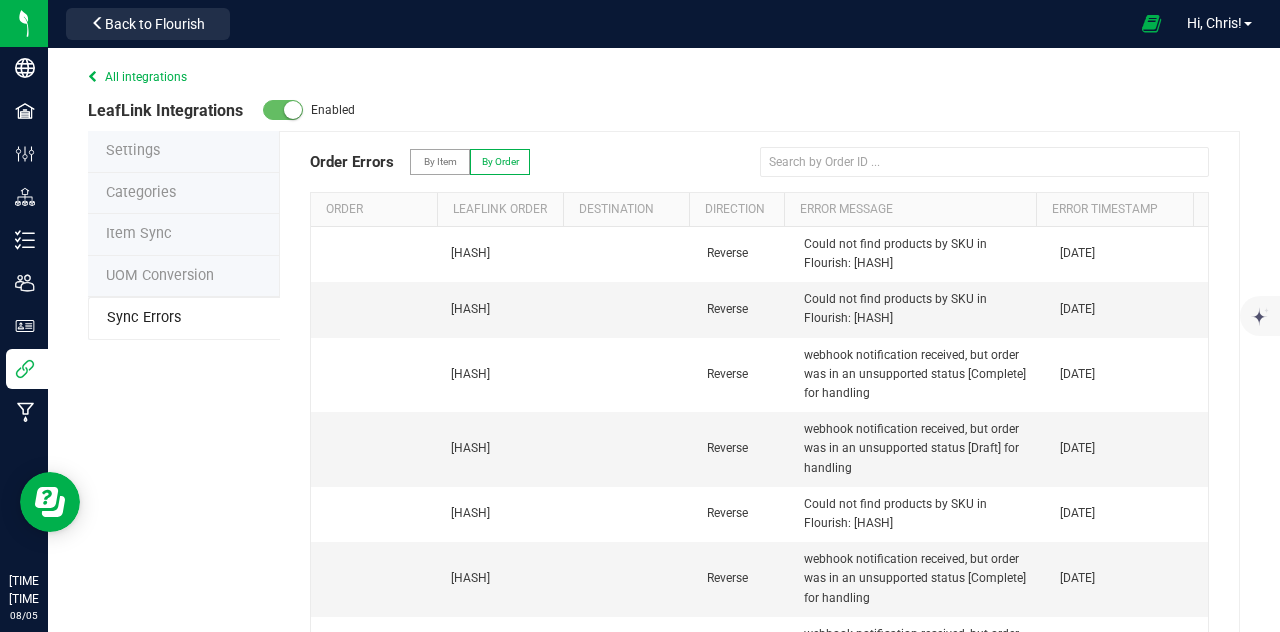 click at bounding box center [96, 77] 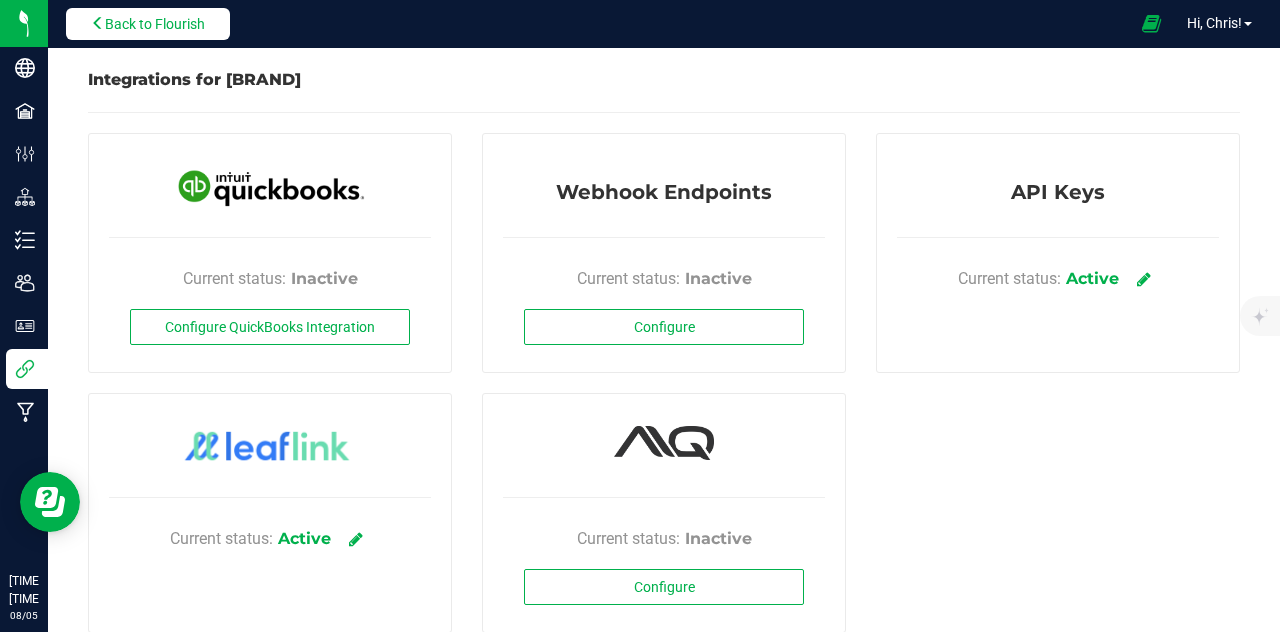 click on "Back to Flourish" at bounding box center (155, 24) 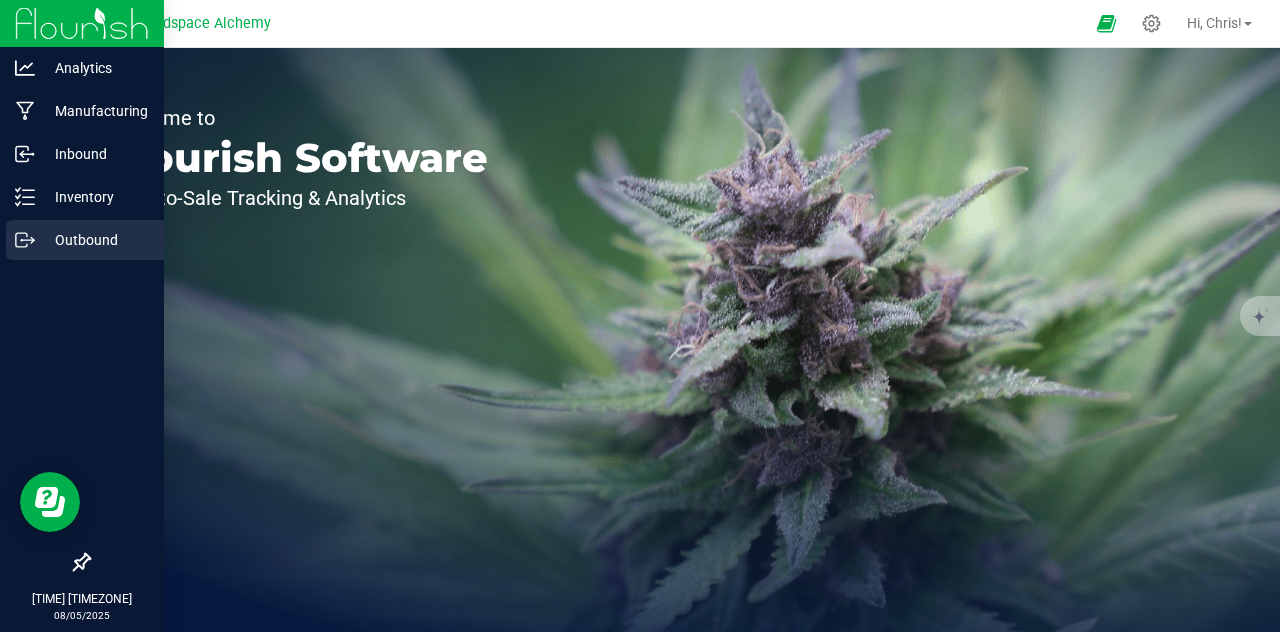 click 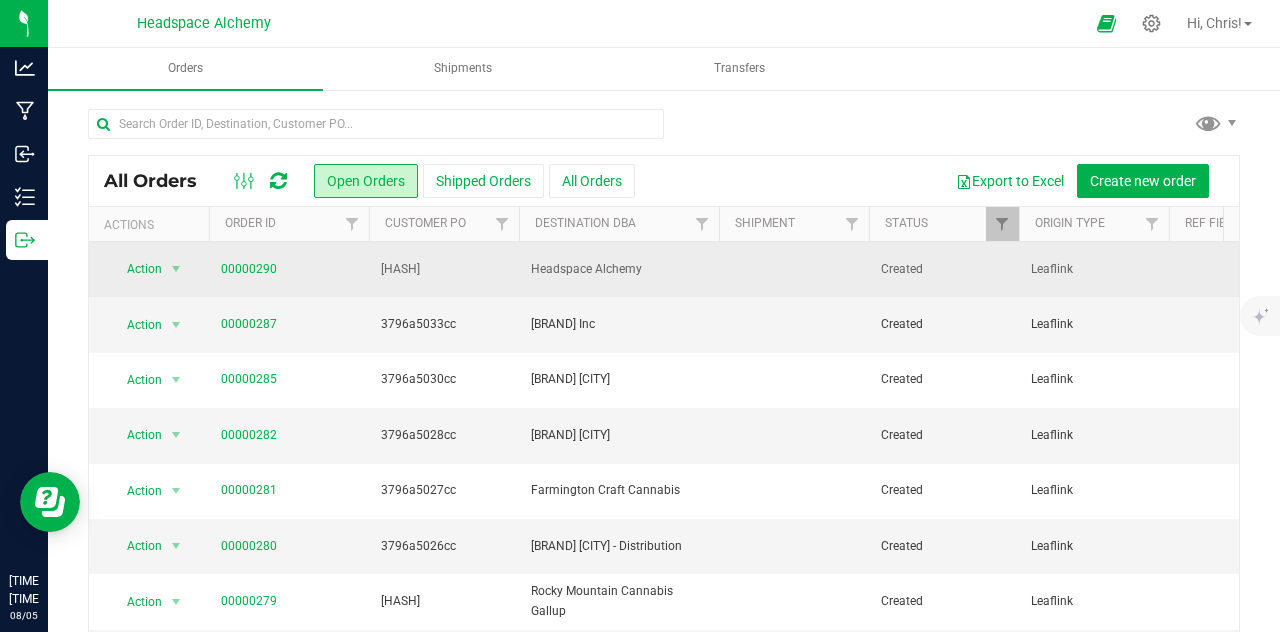drag, startPoint x: 453, startPoint y: 269, endPoint x: 345, endPoint y: 264, distance: 108.11568 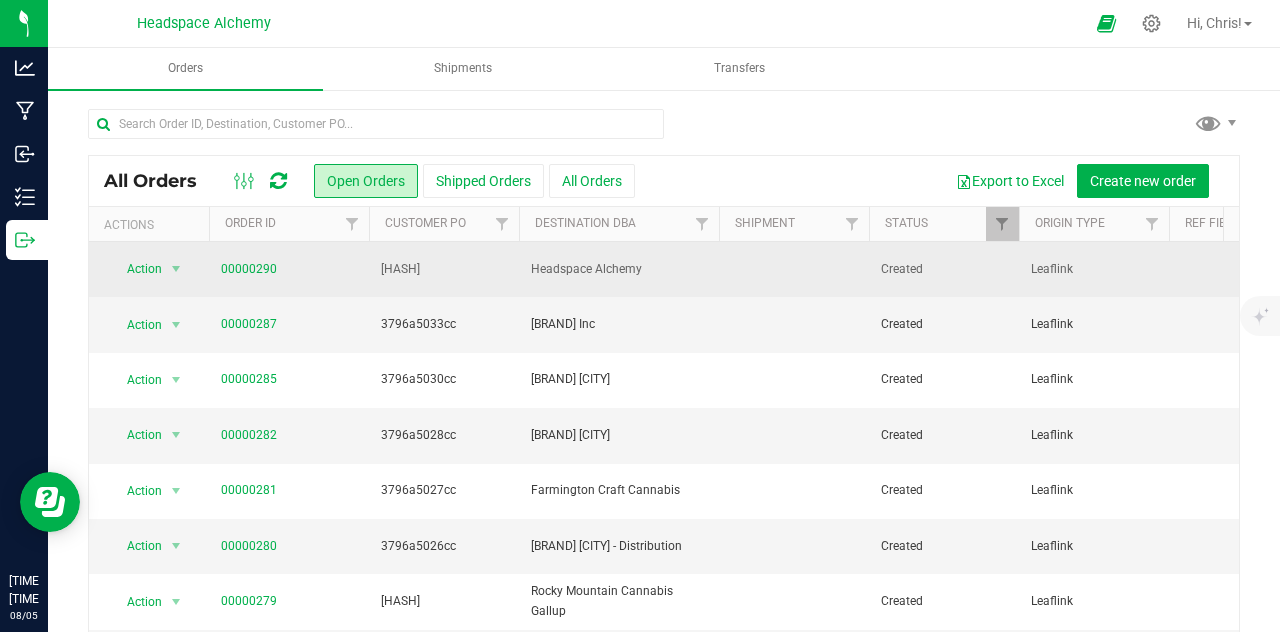 click on "Action Action Cancel order Change facility Clone order Edit order Mark as fully paid Order audit log Print COAs (single PDF) Print COAs (zip) Print invoice Print packing list
[NUMBER]
[HASH]
[BRAND]
Created
Leaflink
[NUMBER]
[BRAND]
no
Select sales rep
[DATE] [TIME] [TIMEZONE]  [NUMBER] [PRICE] [PRICE]
Awaiting Payment
[NUMBER]
COD
[NUMBER] [STREET],
[CITY],
[STATE]
[POSTAL_CODE]
[CITY]" at bounding box center [2084, 269] 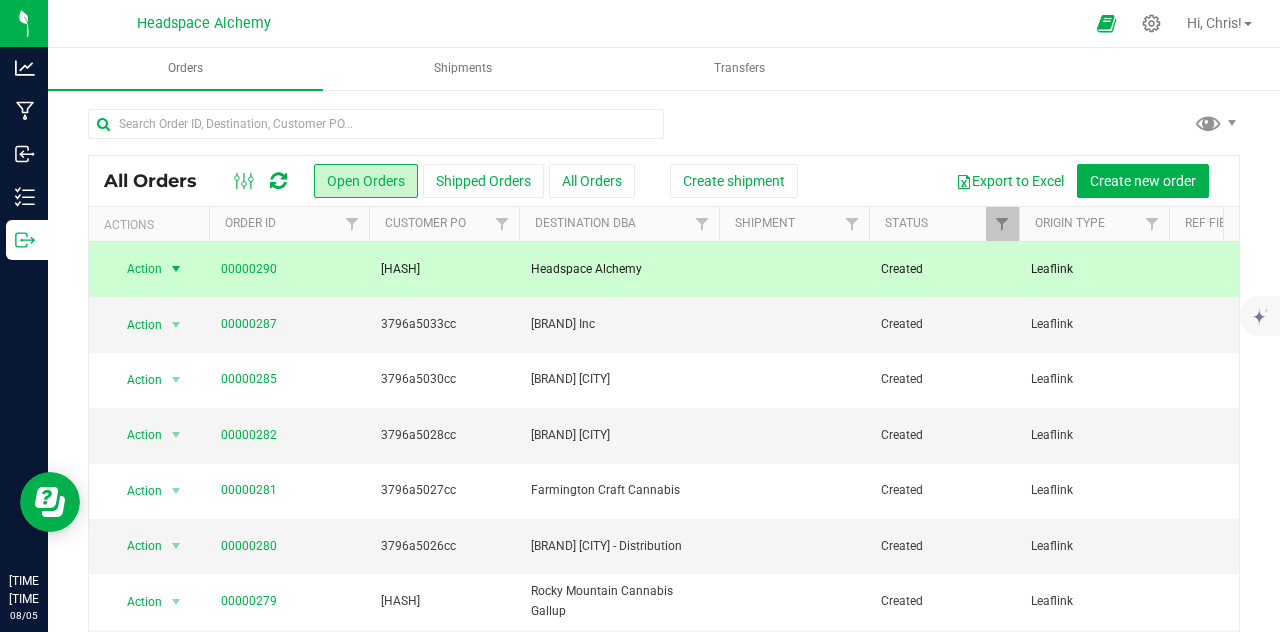 scroll, scrollTop: 0, scrollLeft: 78, axis: horizontal 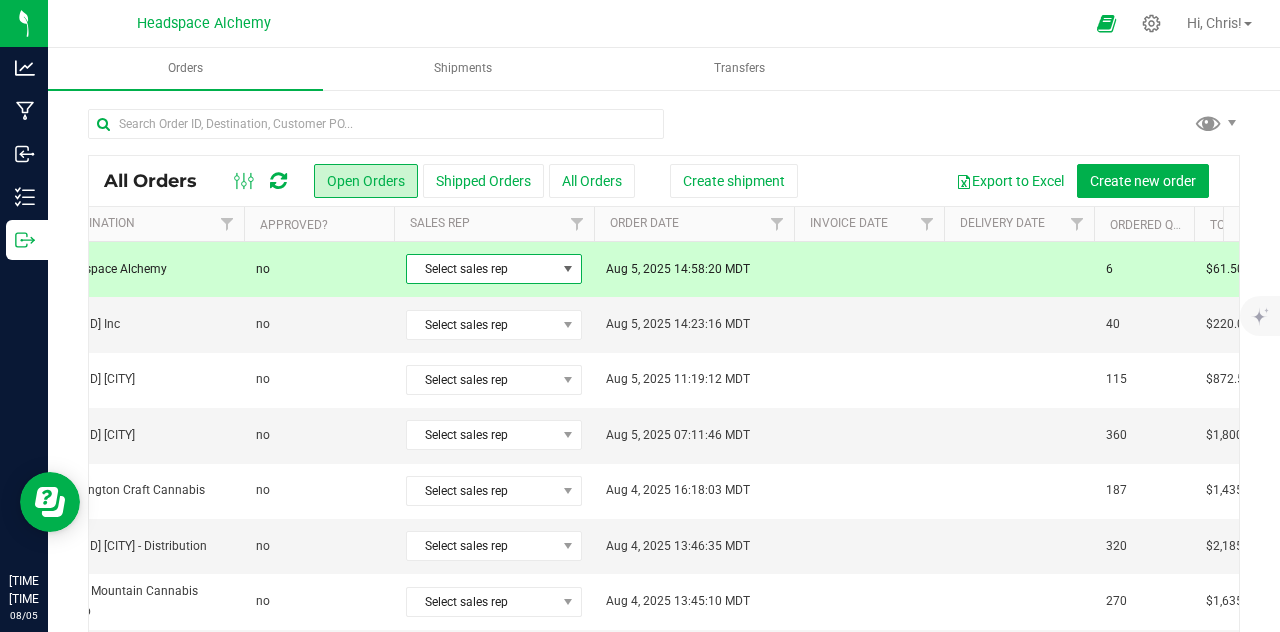 click on "Select sales rep" at bounding box center [481, 269] 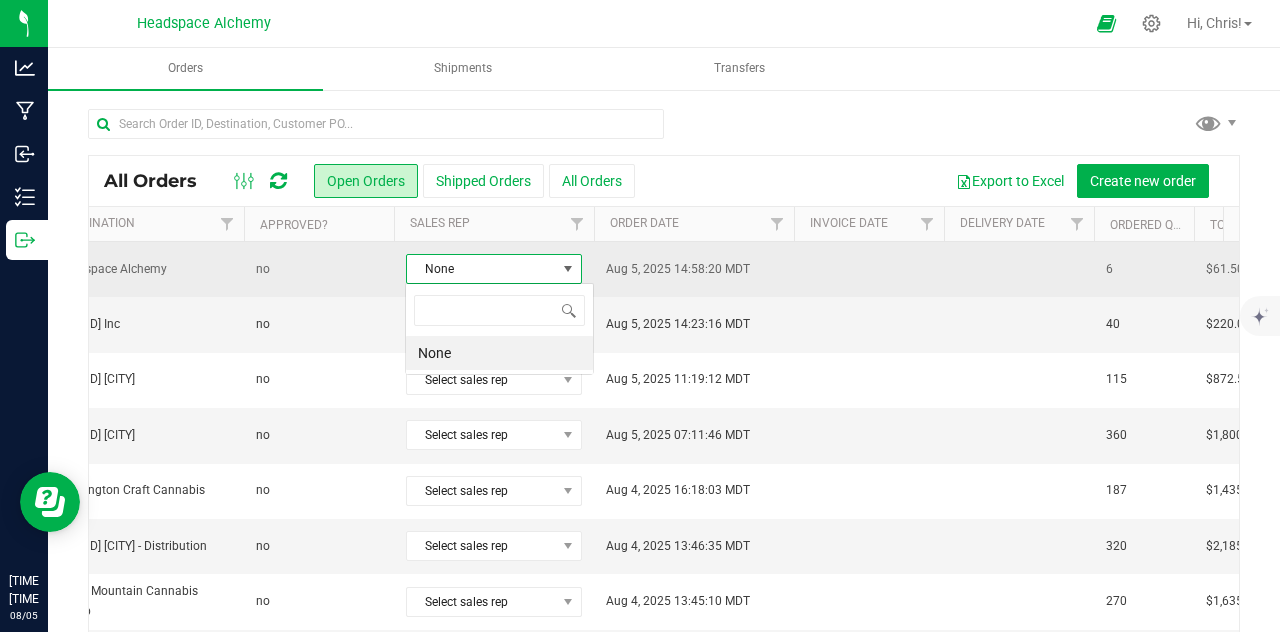 scroll, scrollTop: 99970, scrollLeft: 99824, axis: both 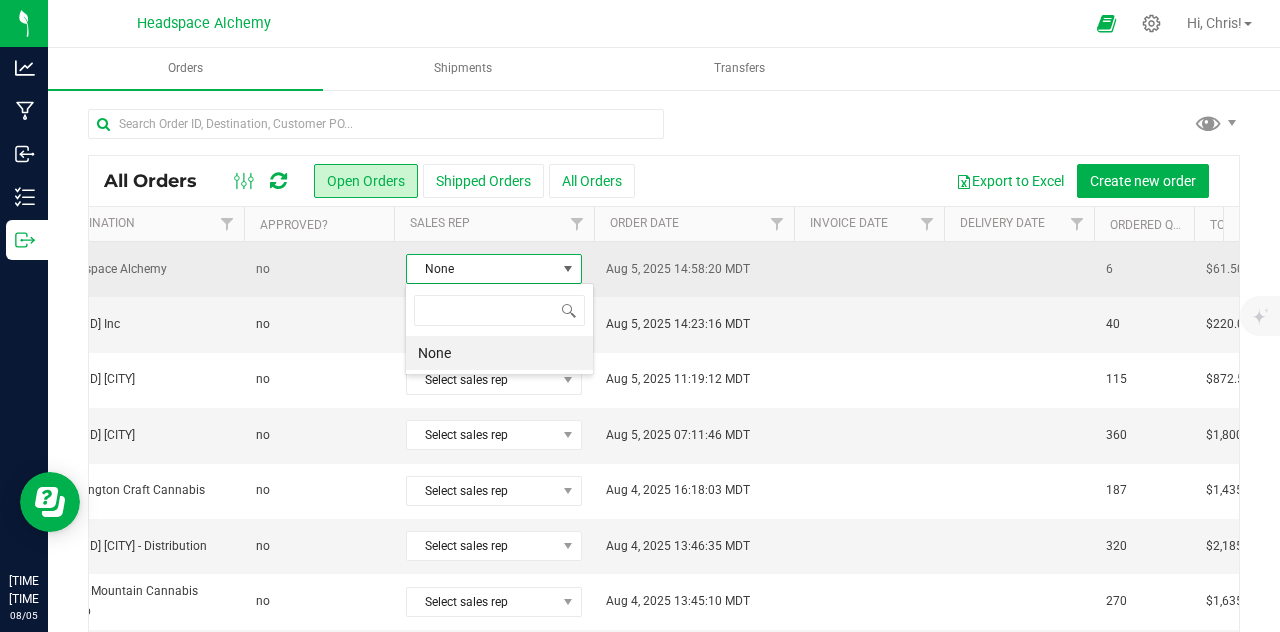 click on "None" at bounding box center [481, 269] 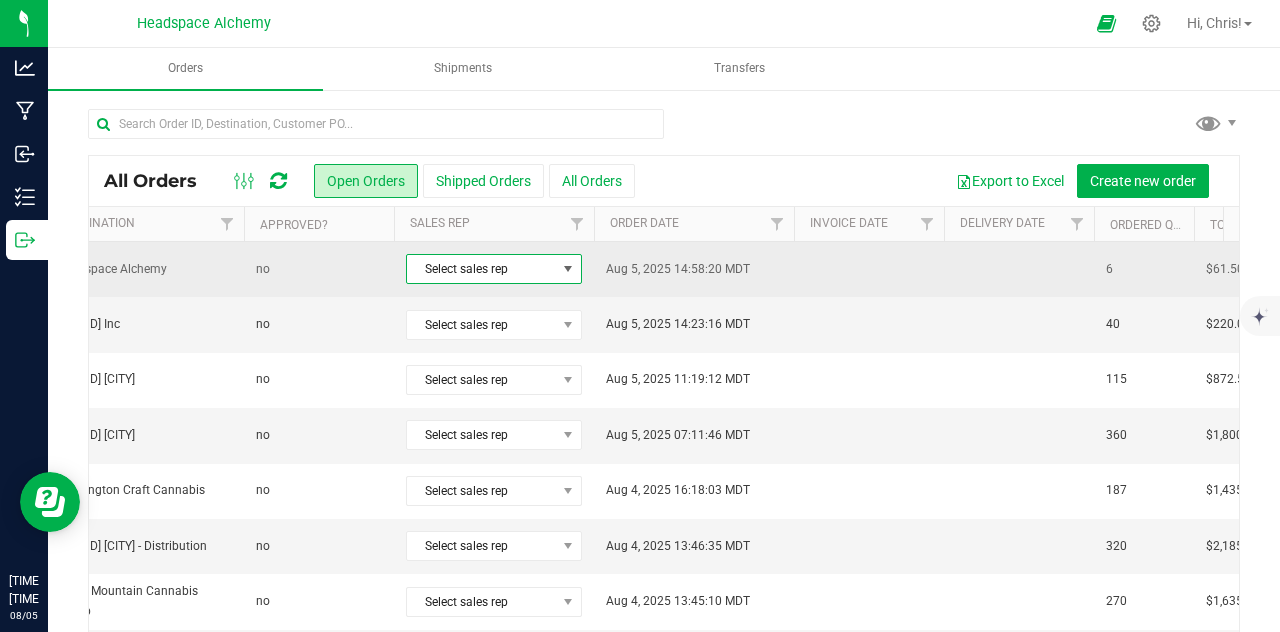 click at bounding box center (869, 269) 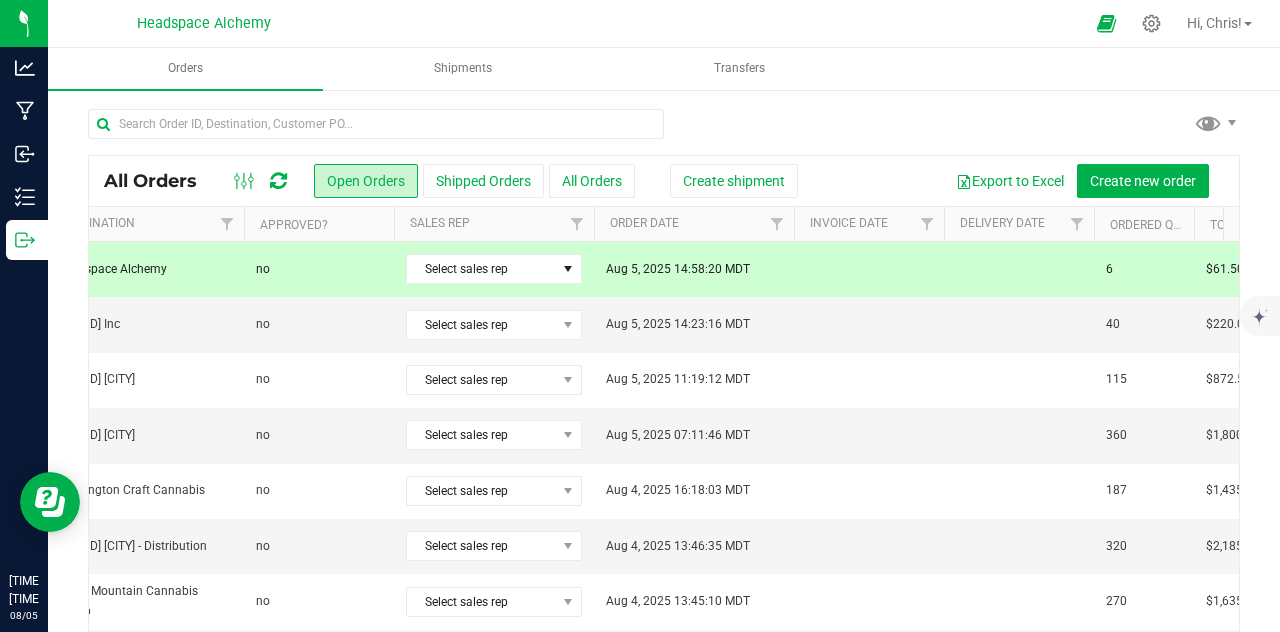 scroll, scrollTop: 0, scrollLeft: 2192, axis: horizontal 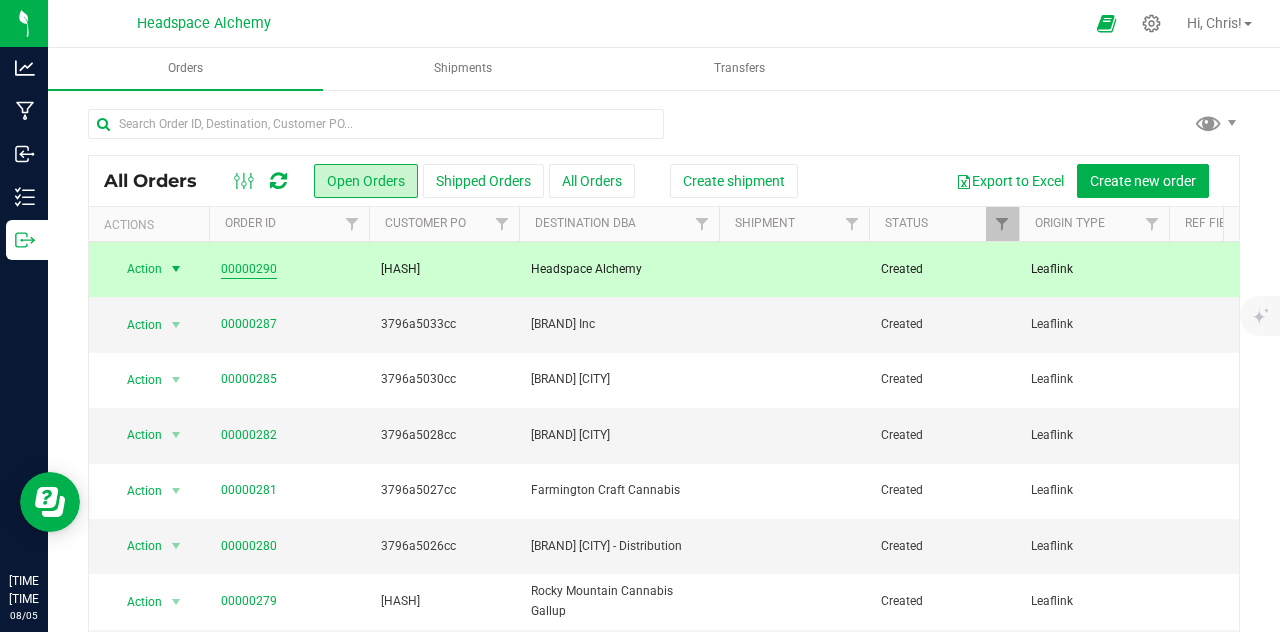 click on "00000290" at bounding box center [249, 269] 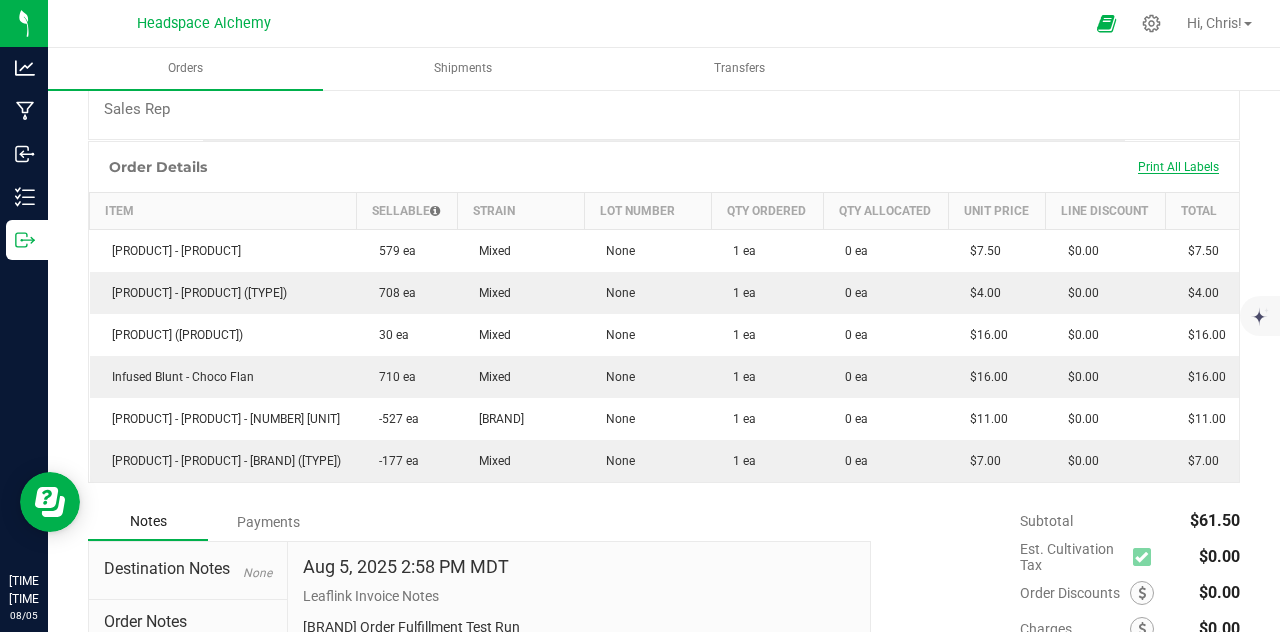 click on "Print All Labels" at bounding box center [1178, 167] 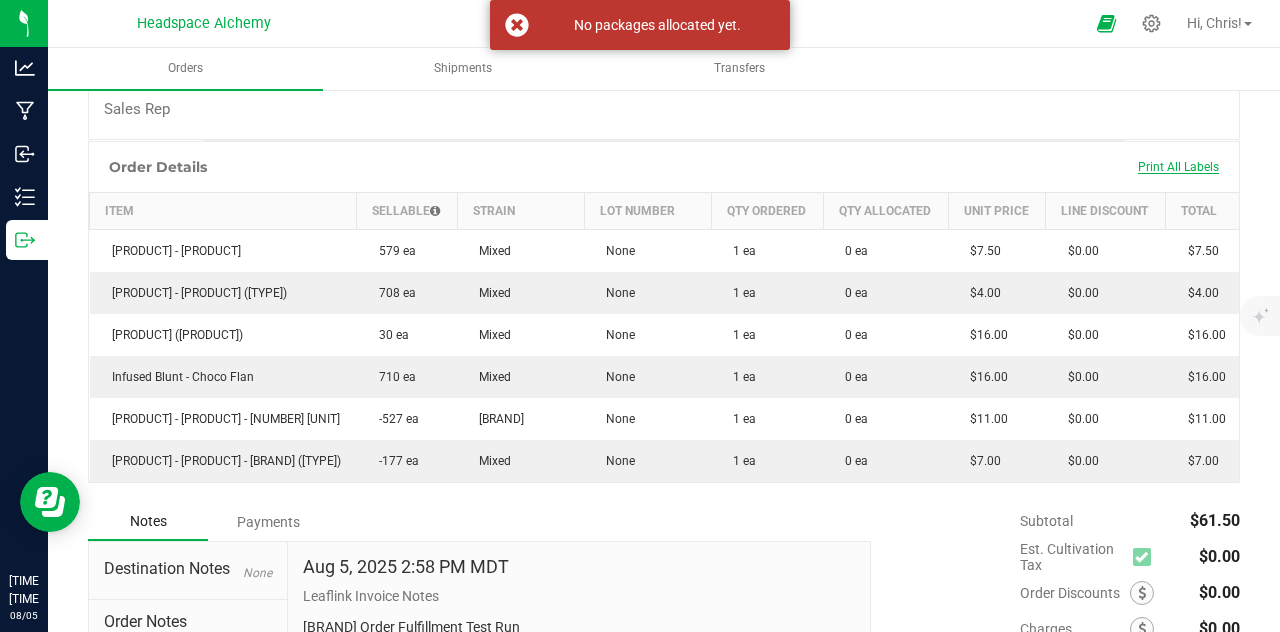 click on "Print All Labels" at bounding box center (1178, 167) 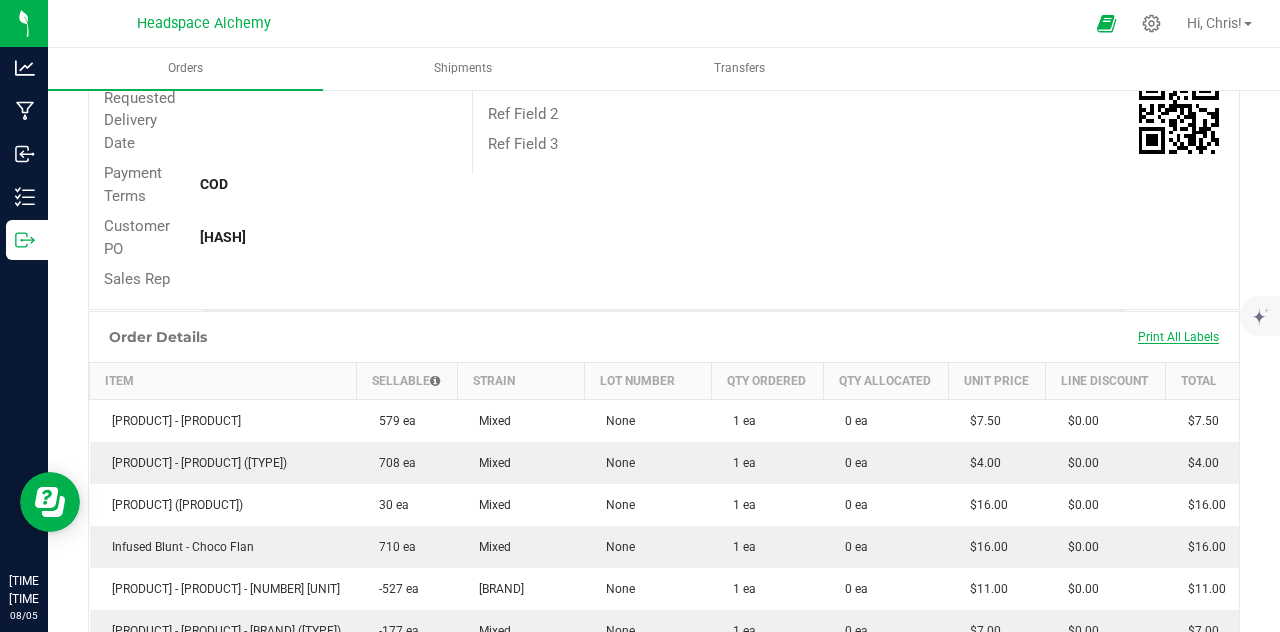 click on "Print All Labels" at bounding box center [1178, 337] 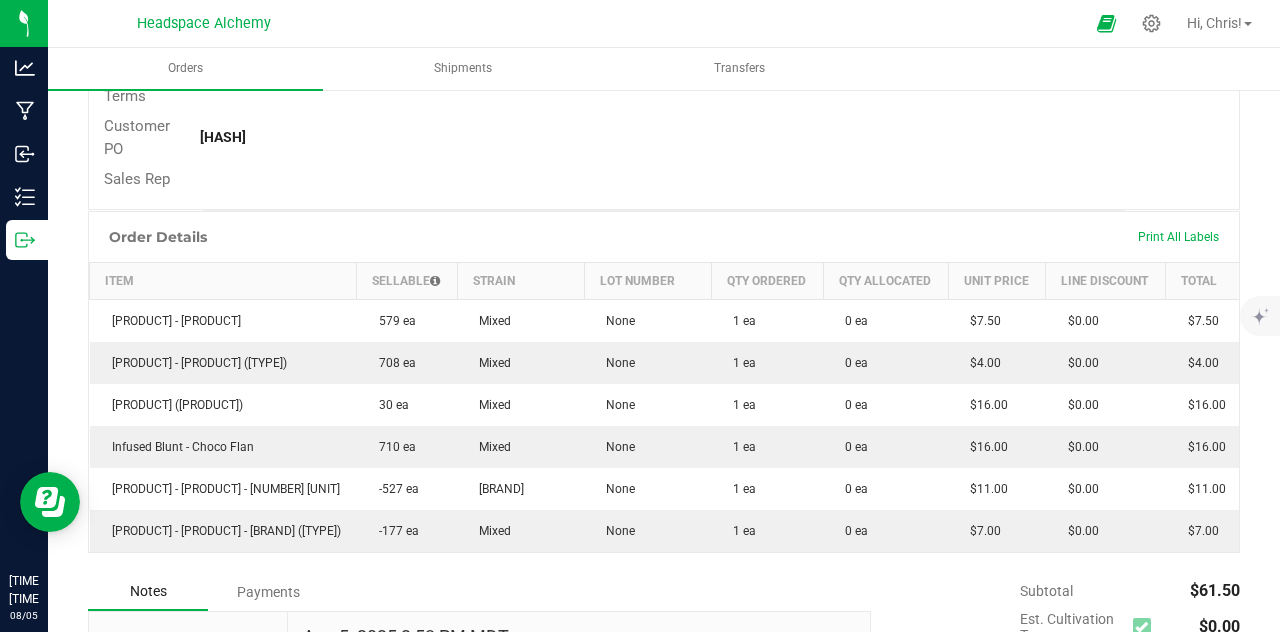 click on "Order Details Print All Labels" at bounding box center (664, 237) 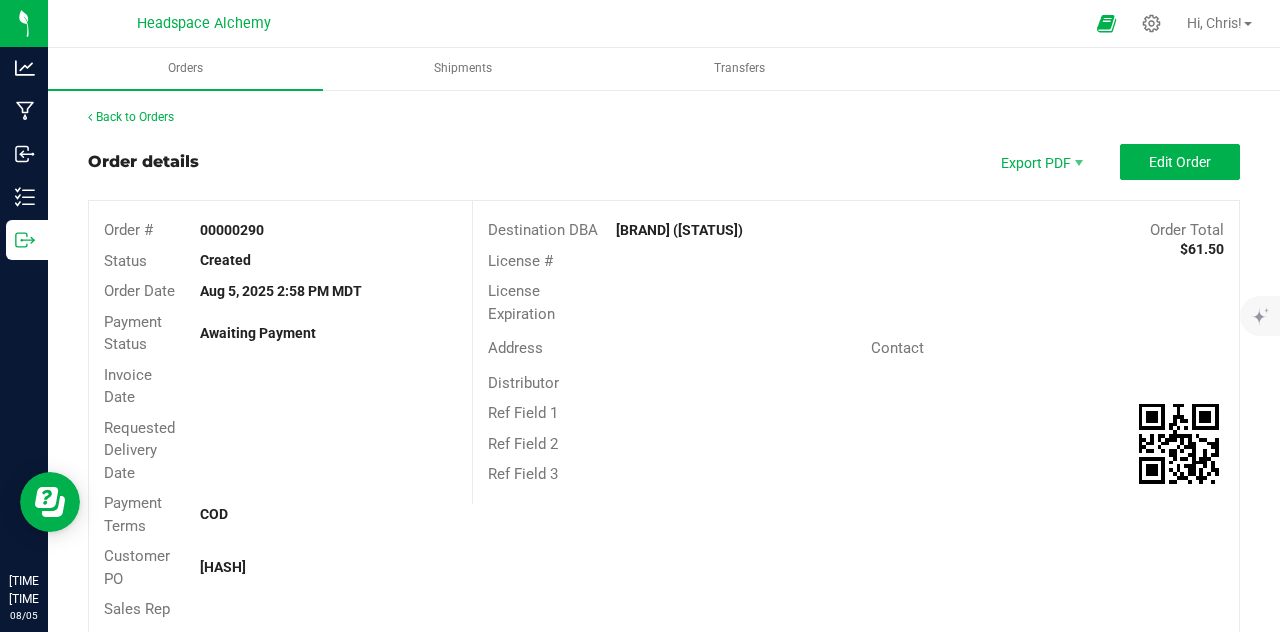 click on "Contact" at bounding box center (920, 348) 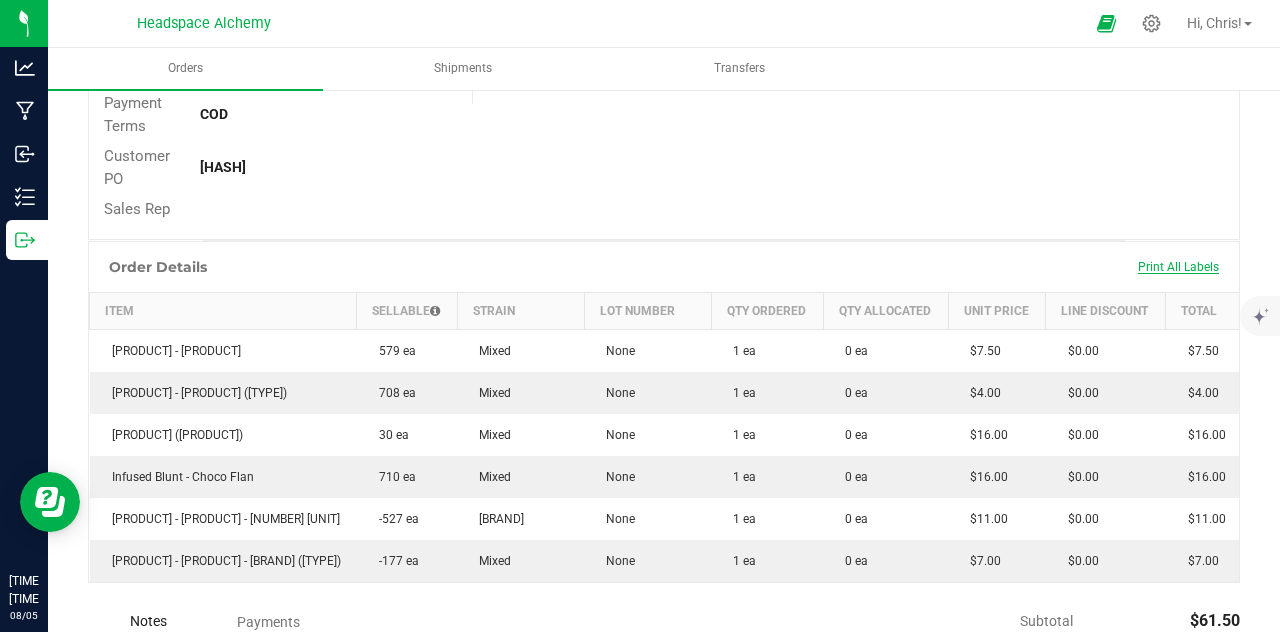 click on "Print All Labels" at bounding box center [1178, 267] 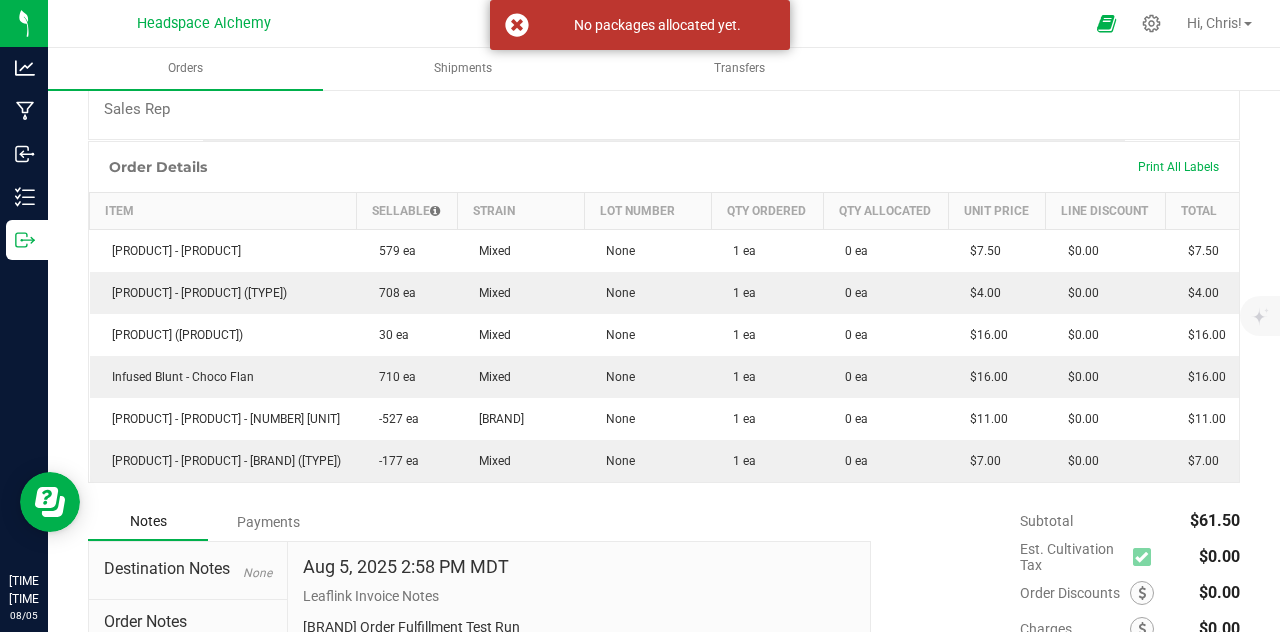 click on "Print All Labels" at bounding box center (1178, 167) 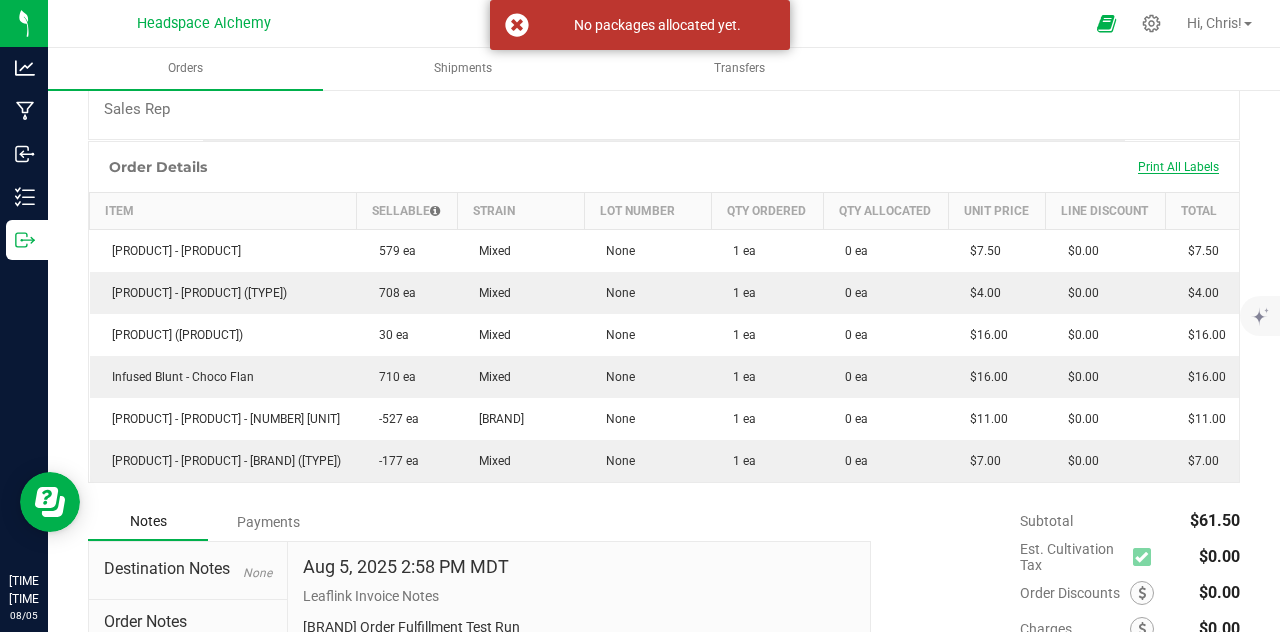 click on "Print All Labels" at bounding box center [1178, 167] 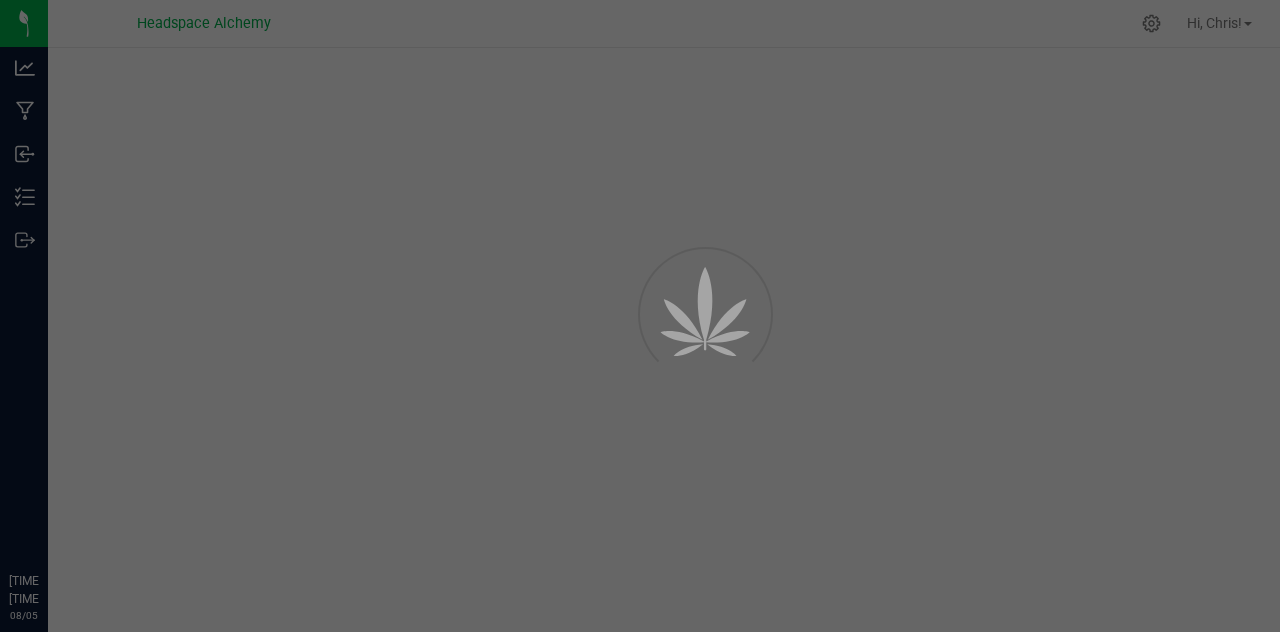 scroll, scrollTop: 0, scrollLeft: 0, axis: both 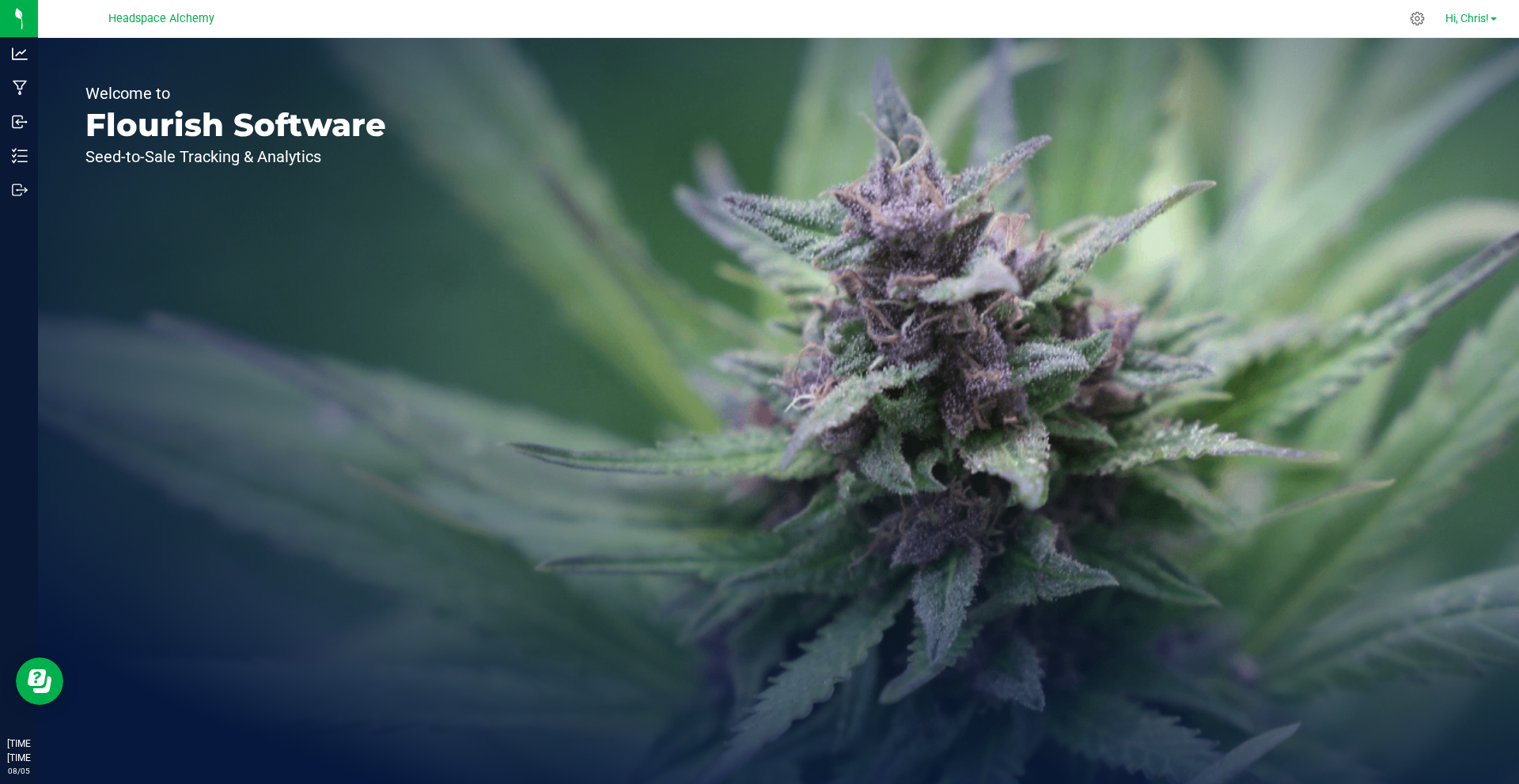 click on "Hi, Chris!" at bounding box center (1471, 18) 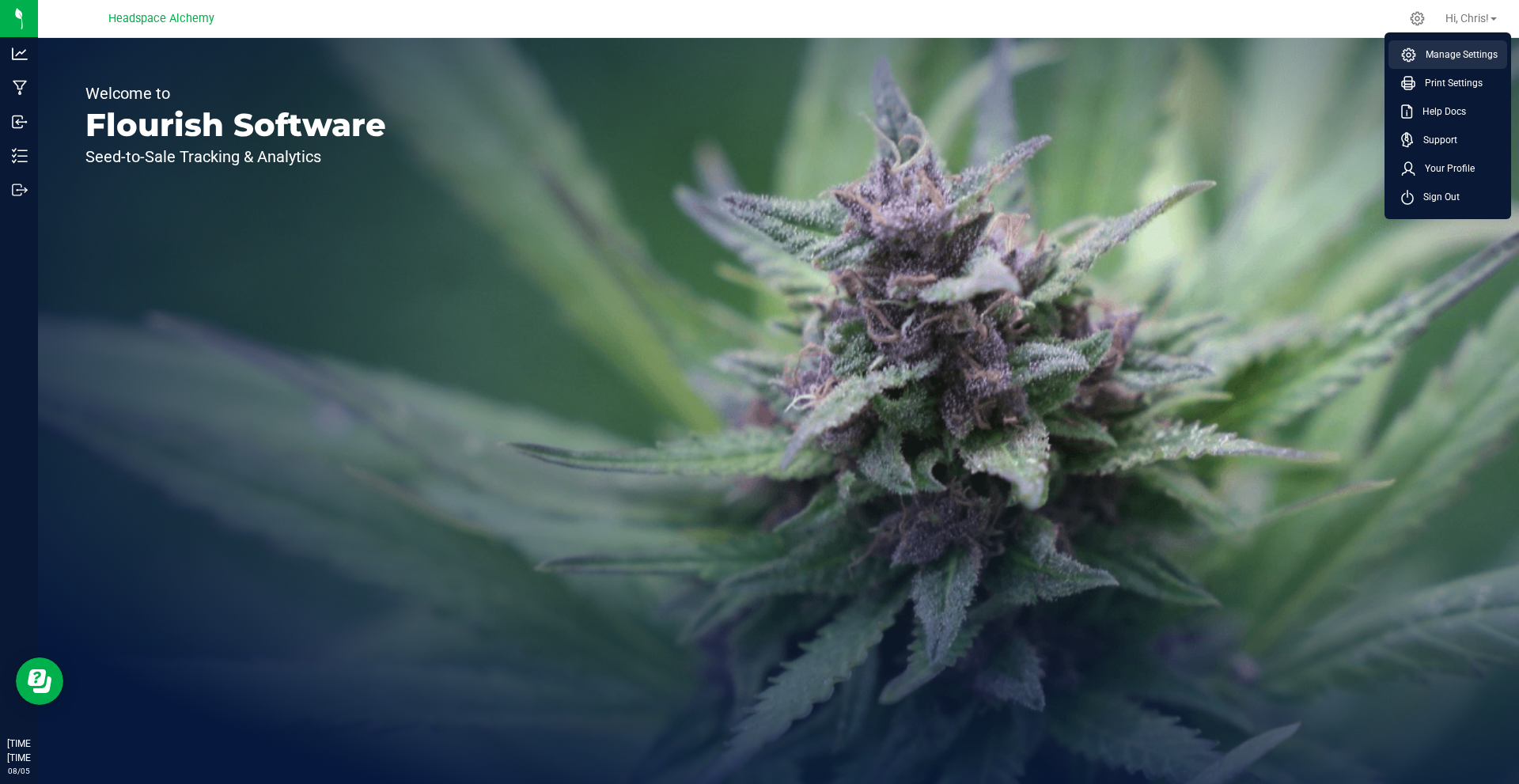 click on "Manage Settings" at bounding box center [1456, 55] 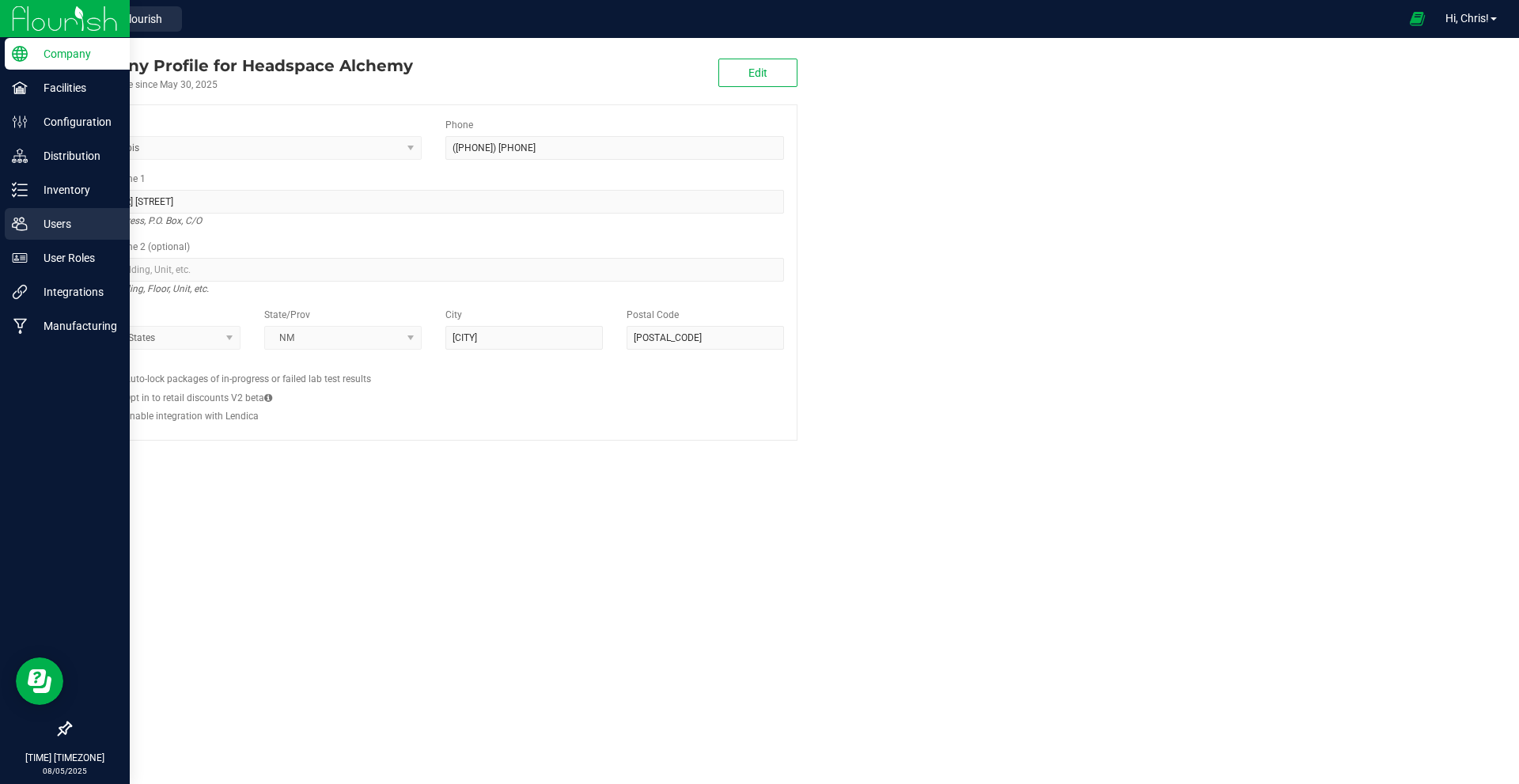 click on "Users" at bounding box center (75, 224) 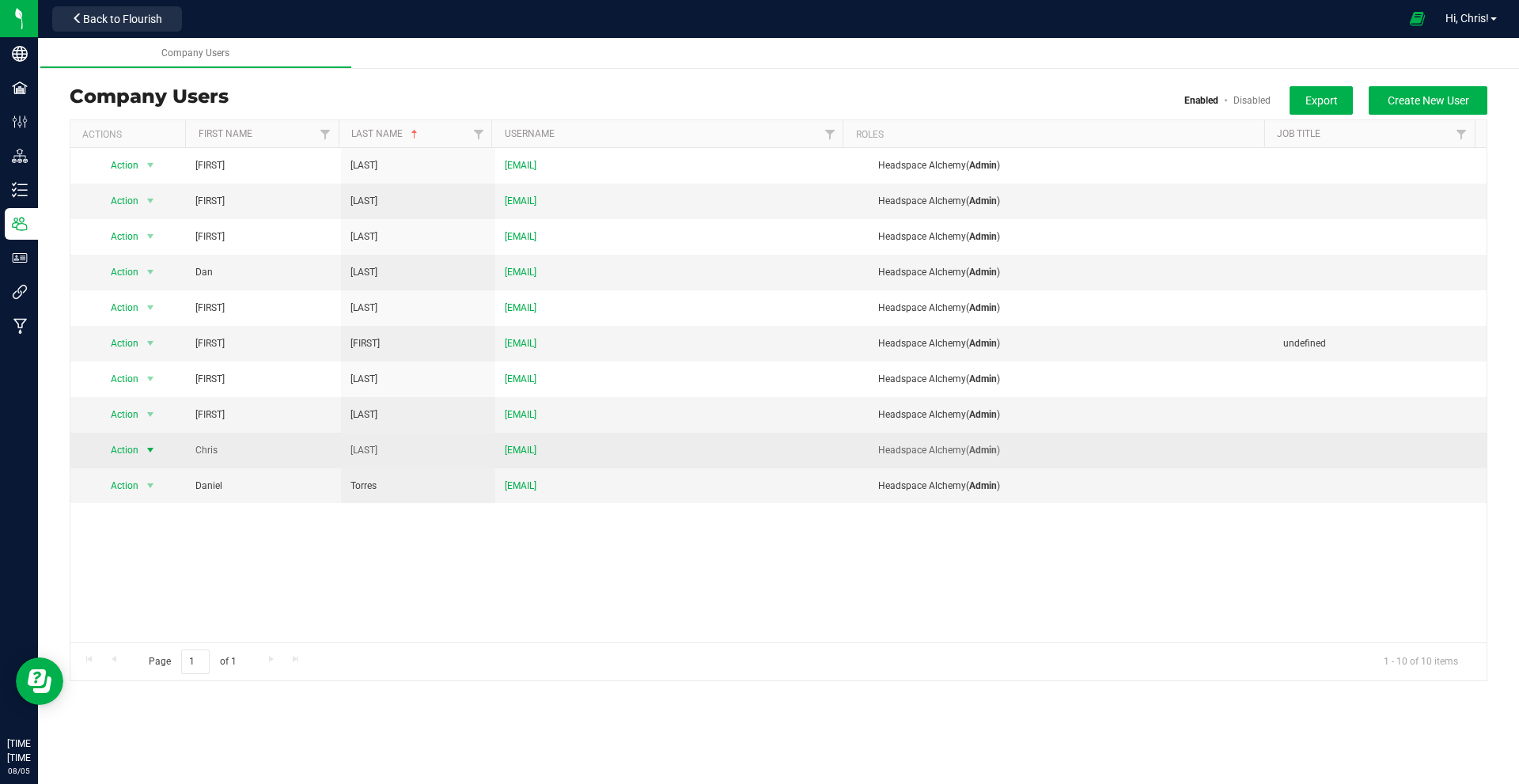 click at bounding box center [150, 450] 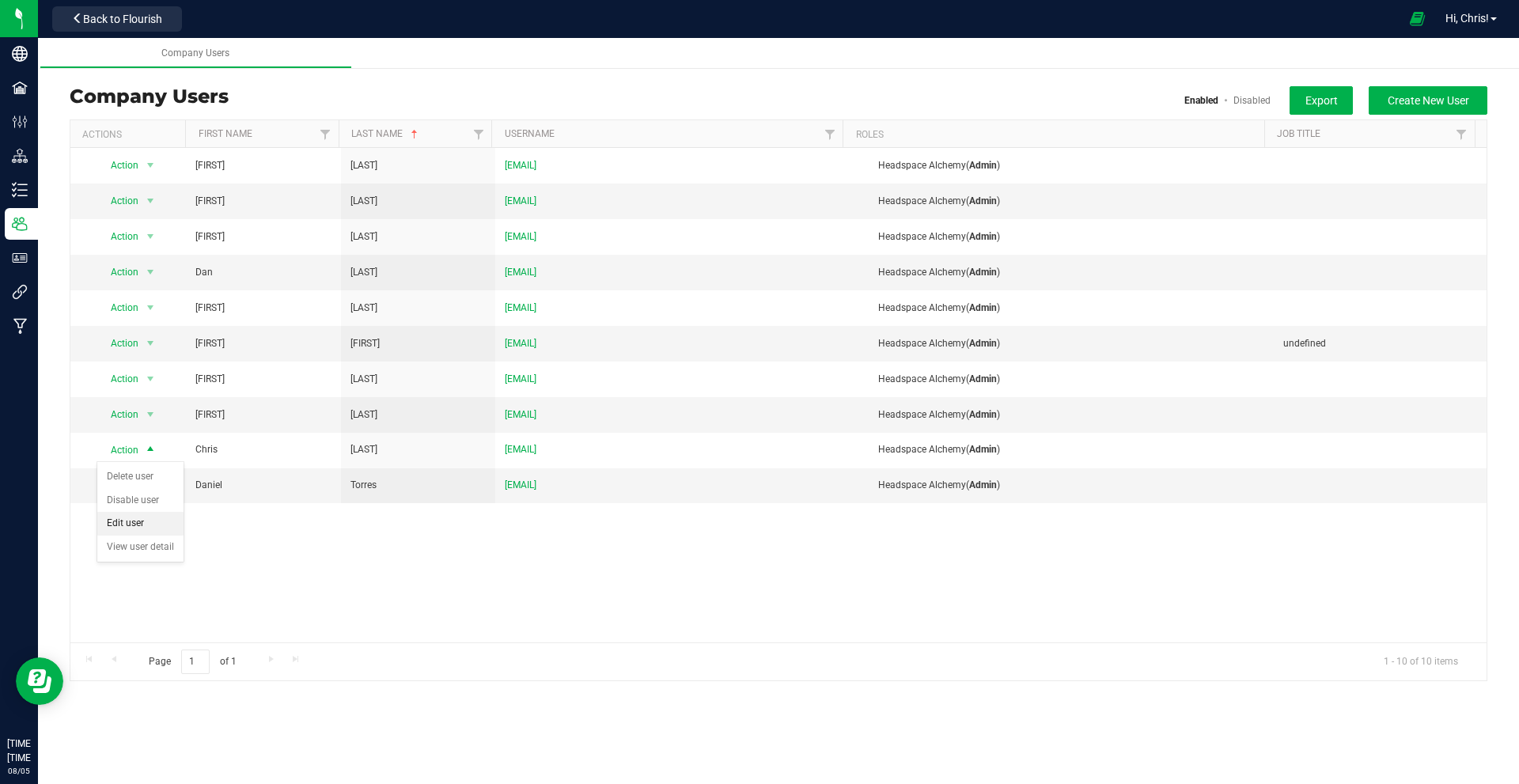 click on "Edit user" at bounding box center (140, 524) 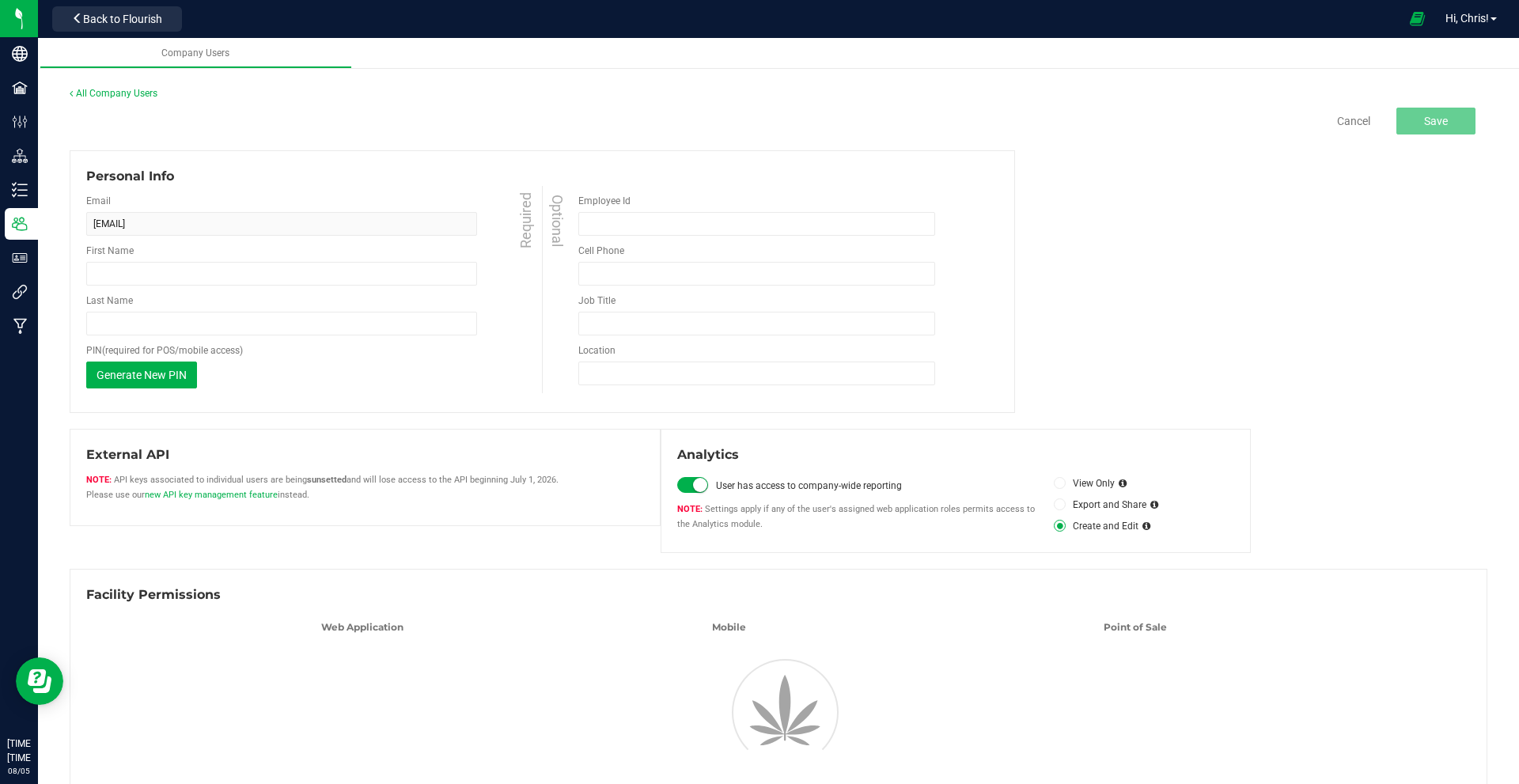 type on "Chris" 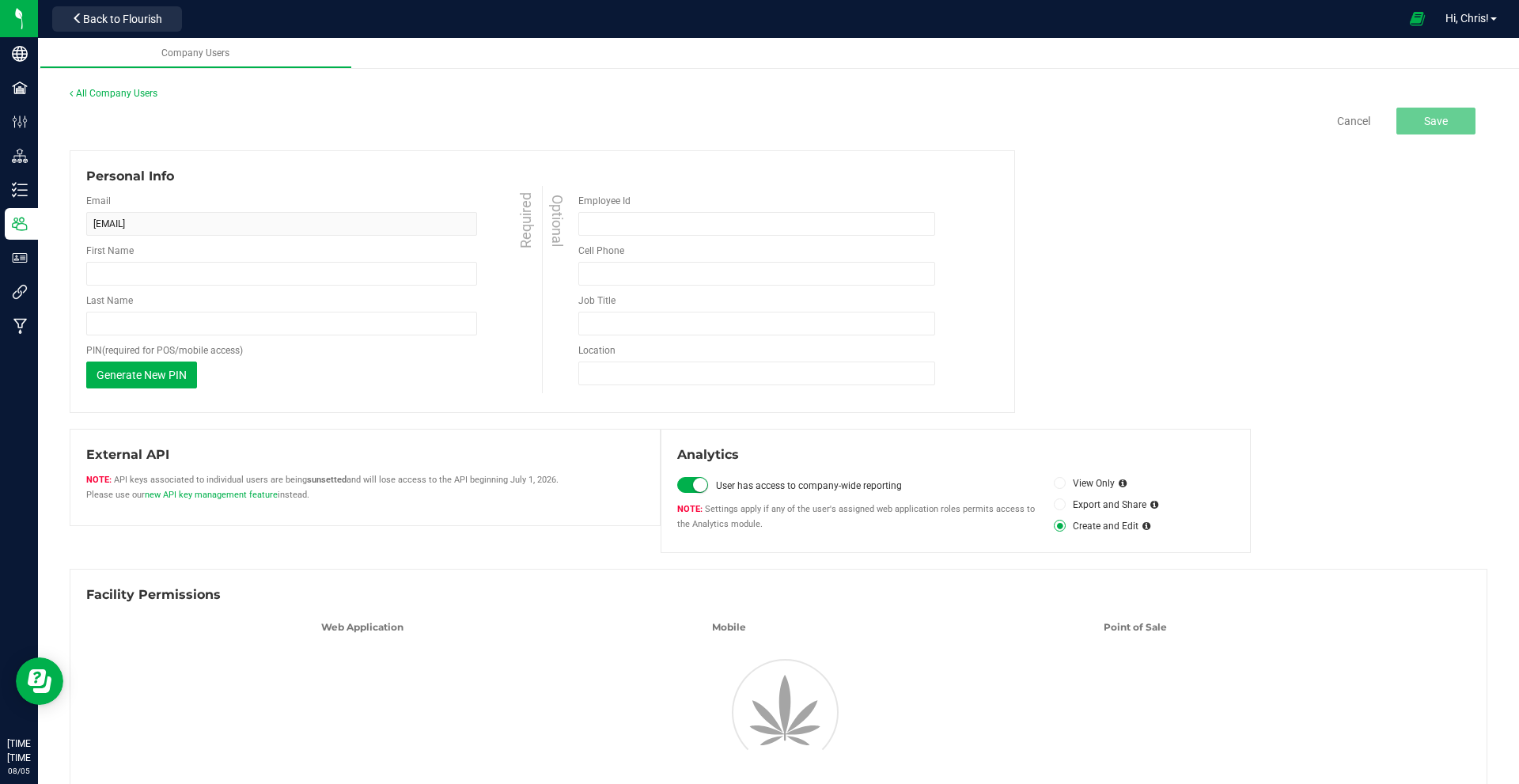 type on "[LAST]" 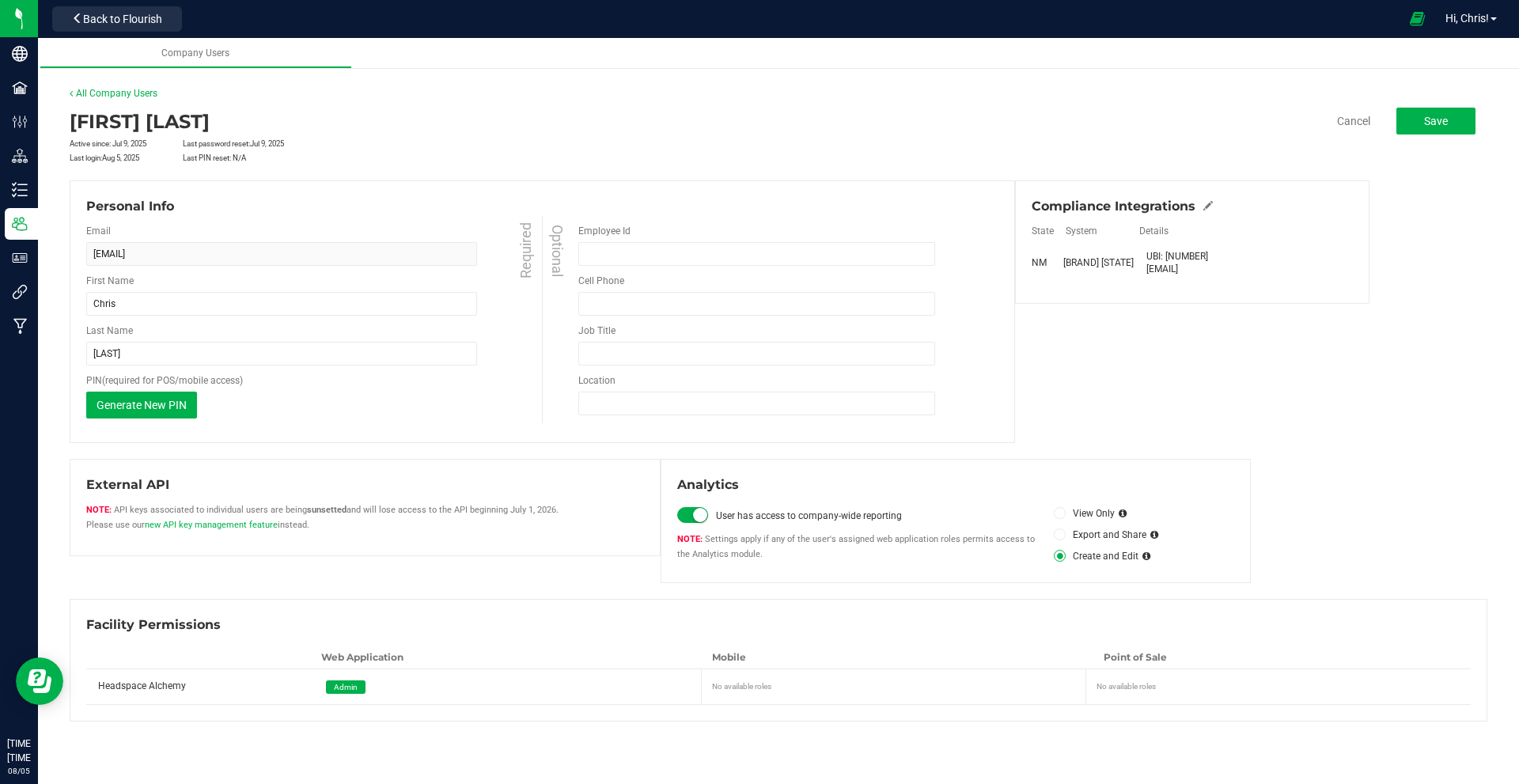 drag, startPoint x: 1258, startPoint y: 267, endPoint x: 1146, endPoint y: 269, distance: 112.01786 